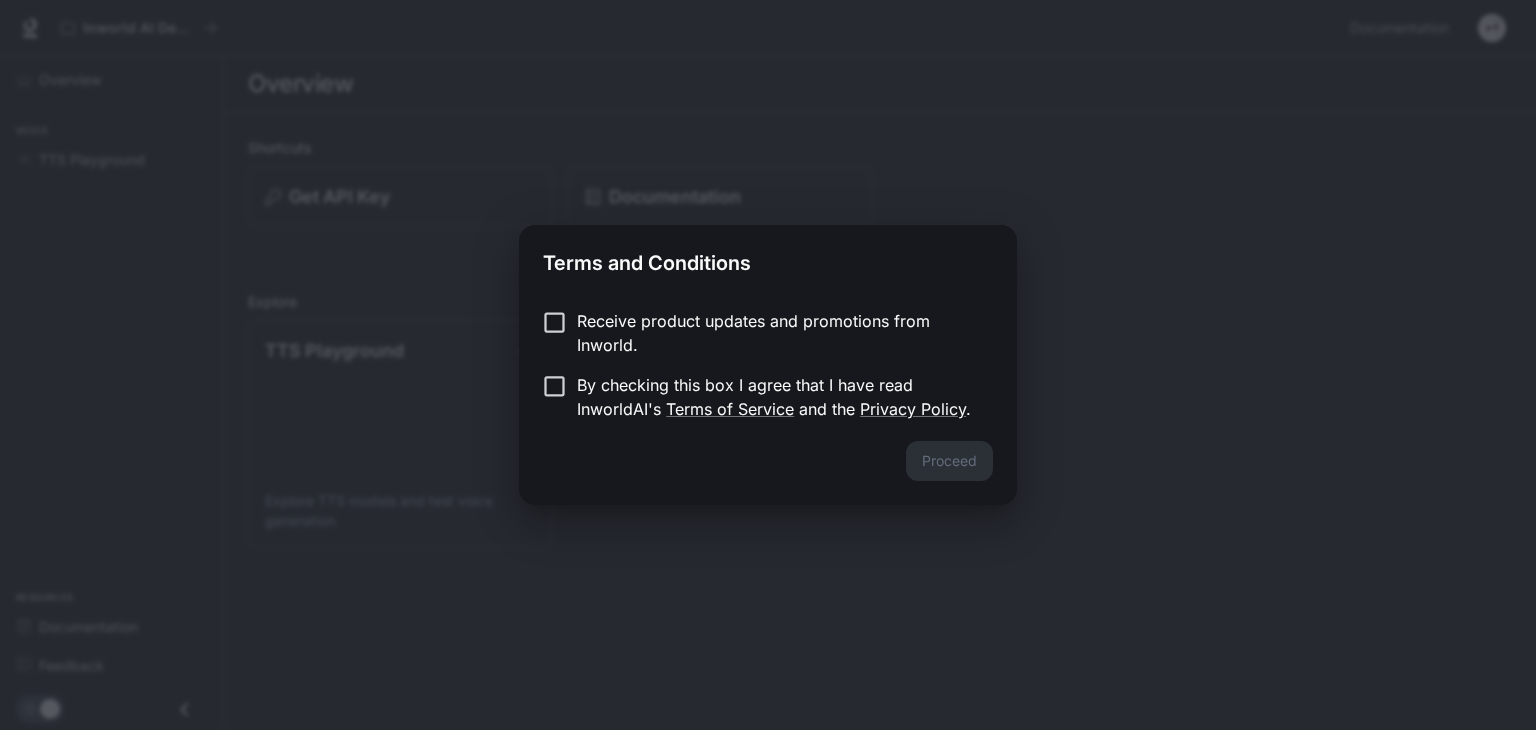 scroll, scrollTop: 0, scrollLeft: 0, axis: both 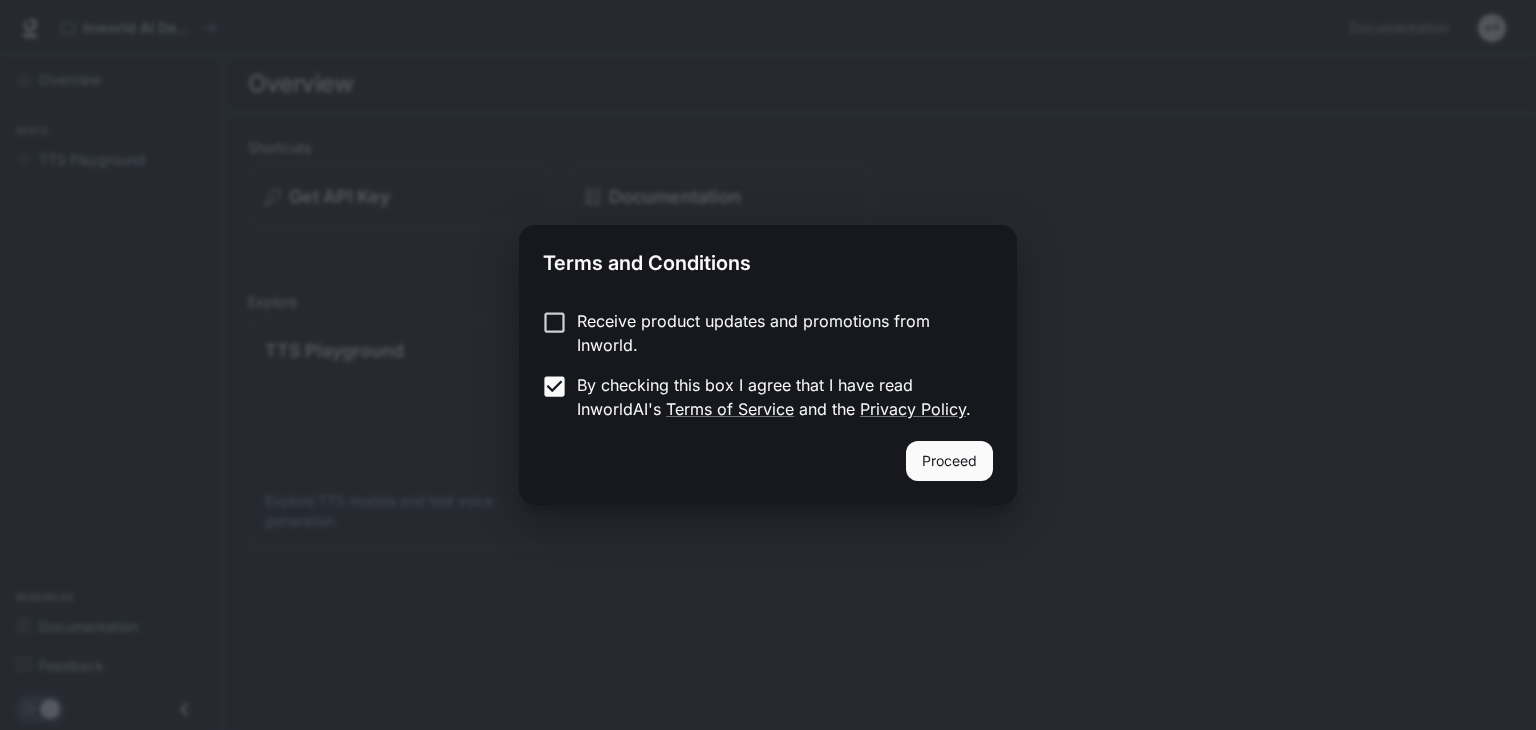 click on "Proceed" at bounding box center (949, 461) 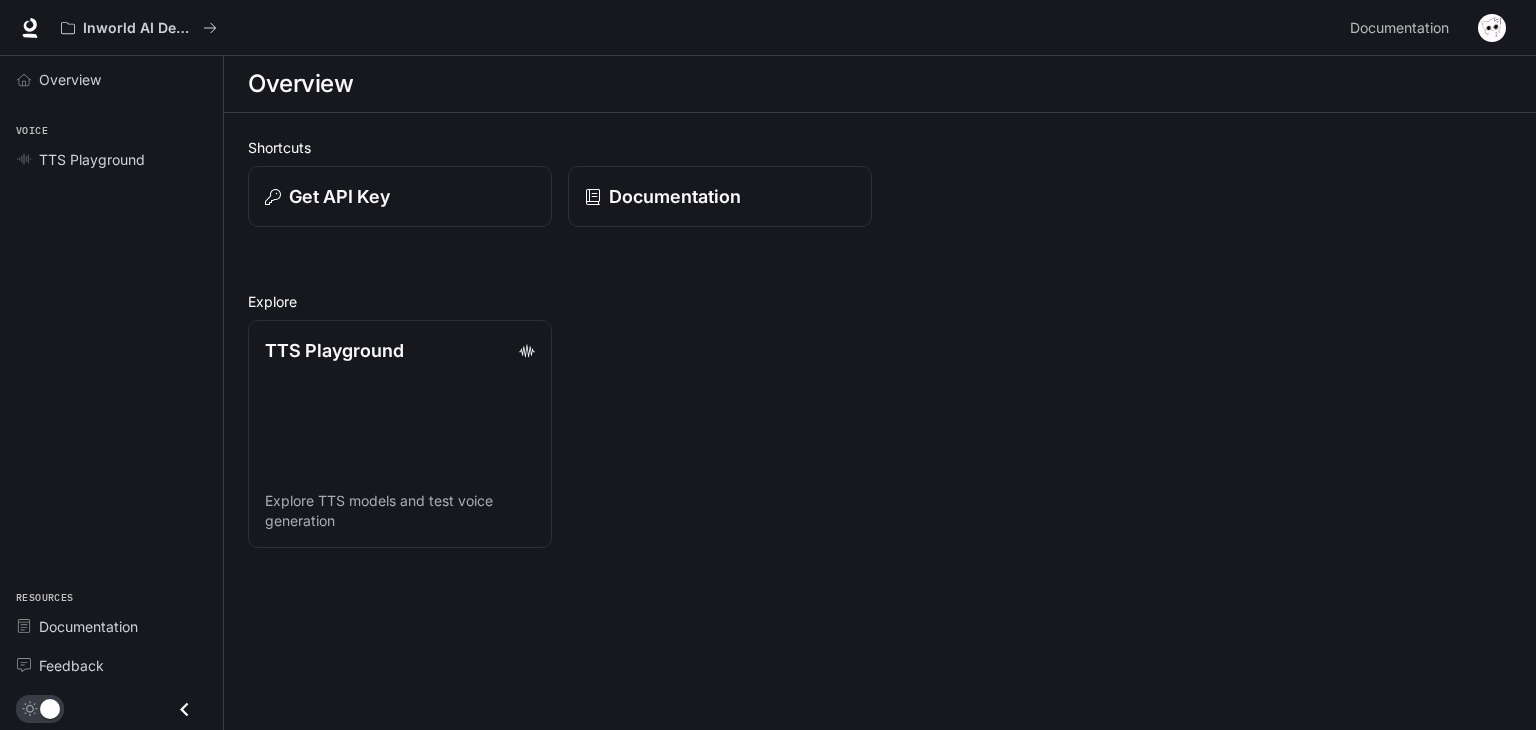 click at bounding box center [40, 709] 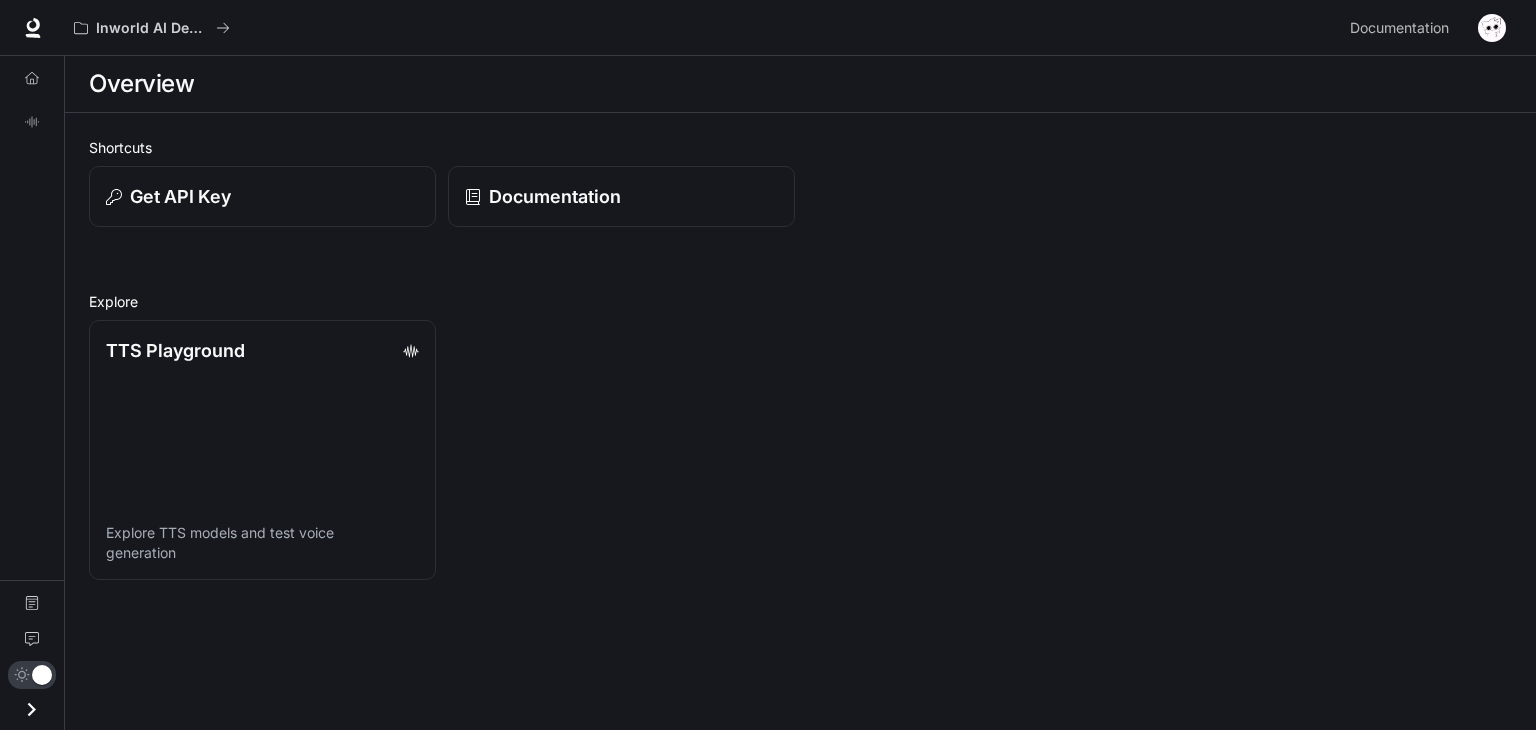 click at bounding box center [31, 709] 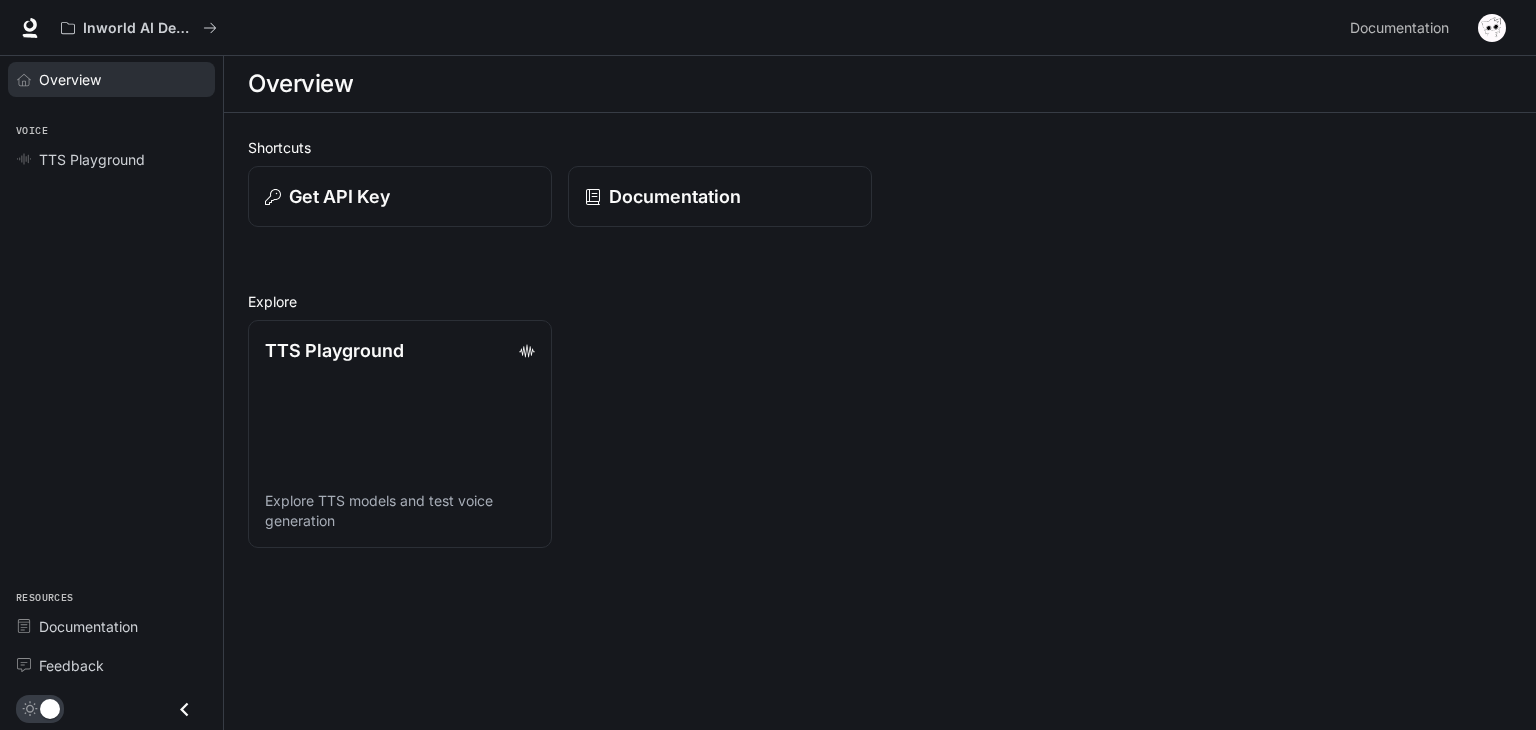 click on "Overview" at bounding box center [70, 79] 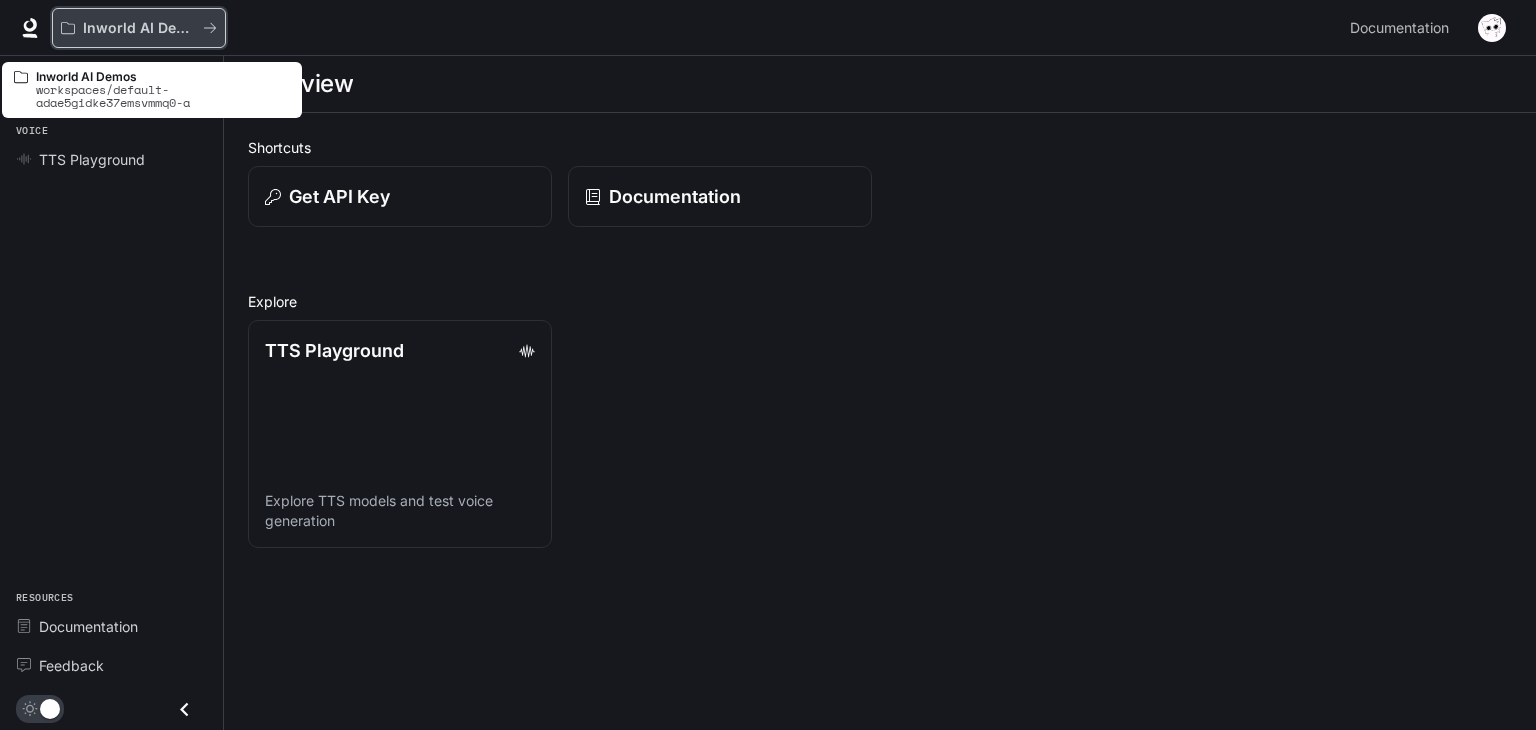 click on "Inworld AI Demos" at bounding box center [139, 28] 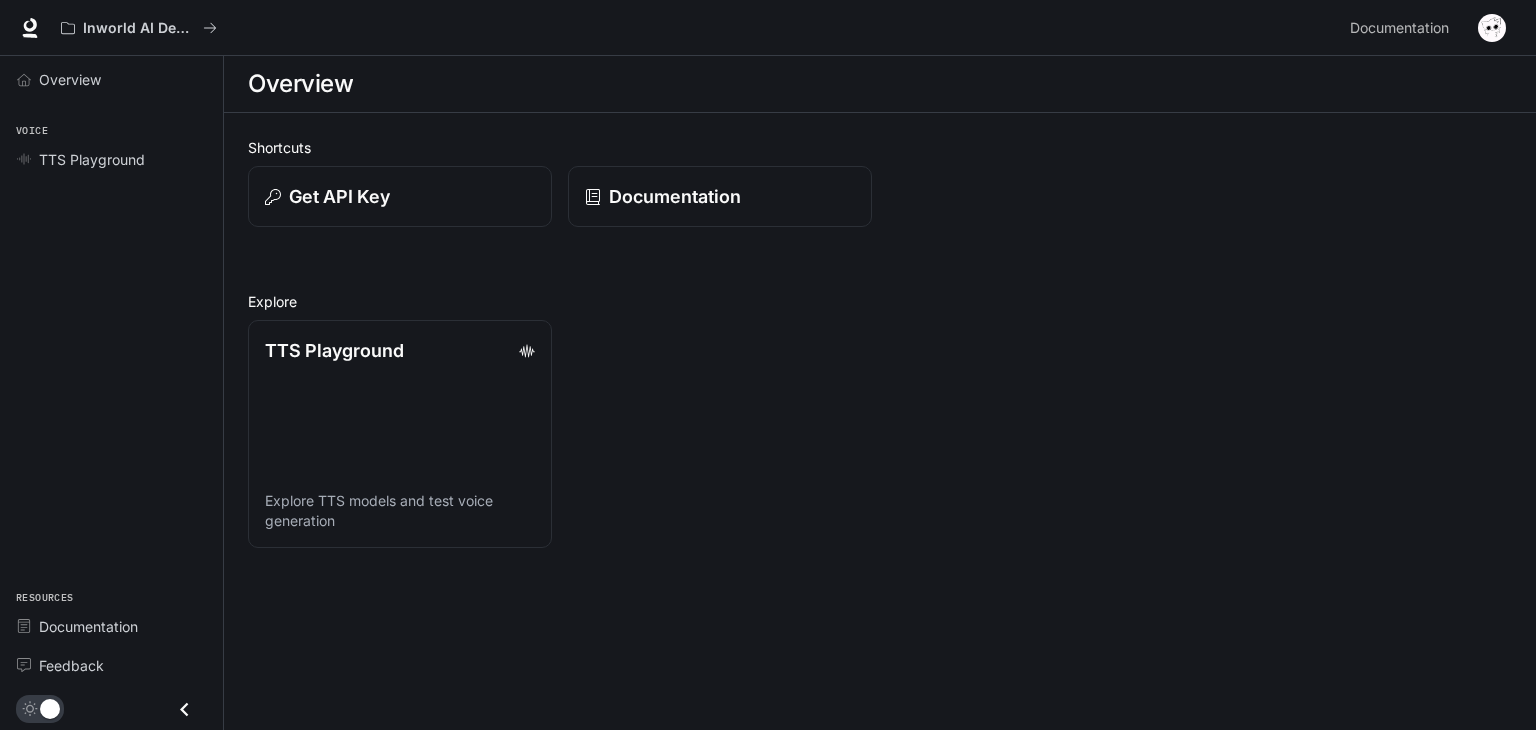 click at bounding box center [1492, 28] 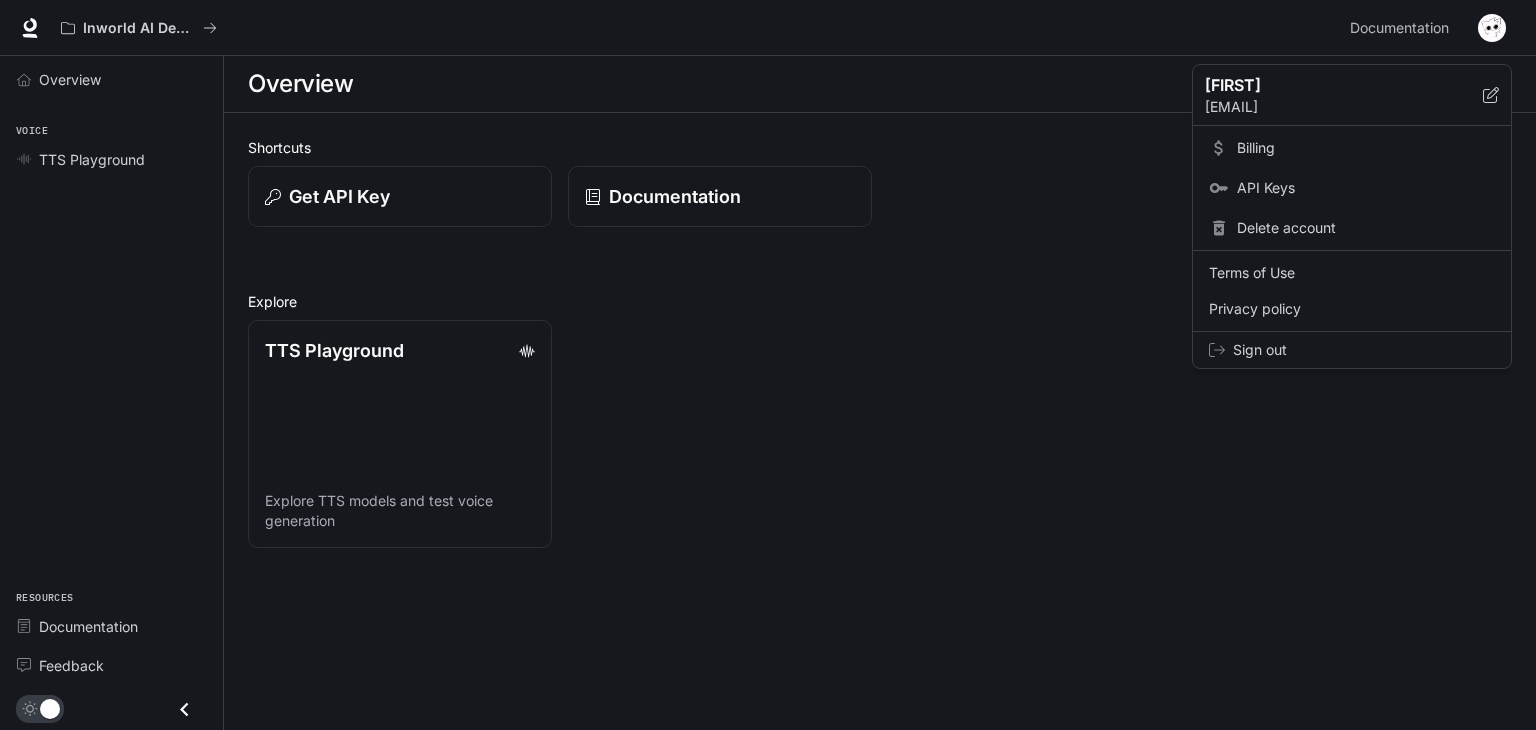 click at bounding box center (768, 365) 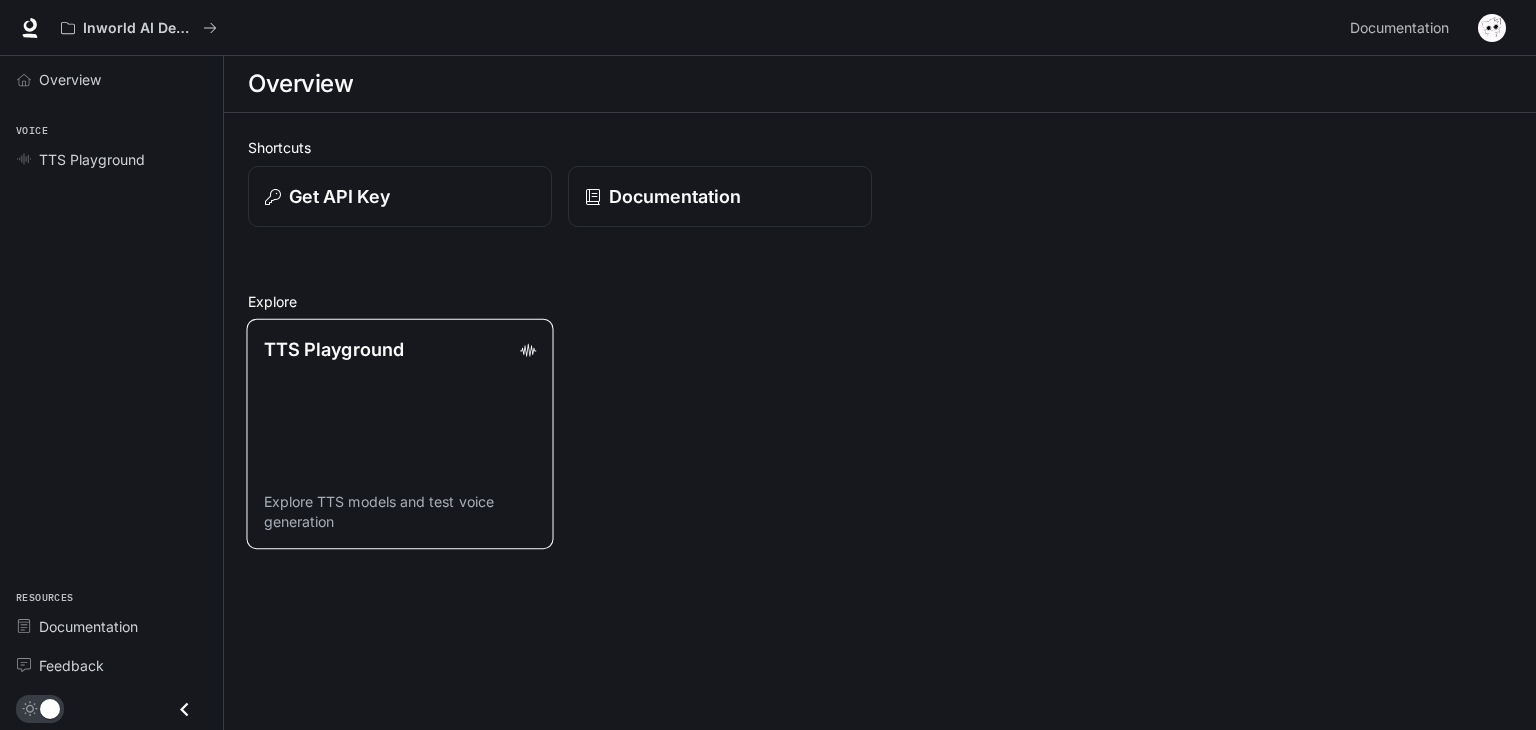 click on "TTS Playground" at bounding box center [400, 349] 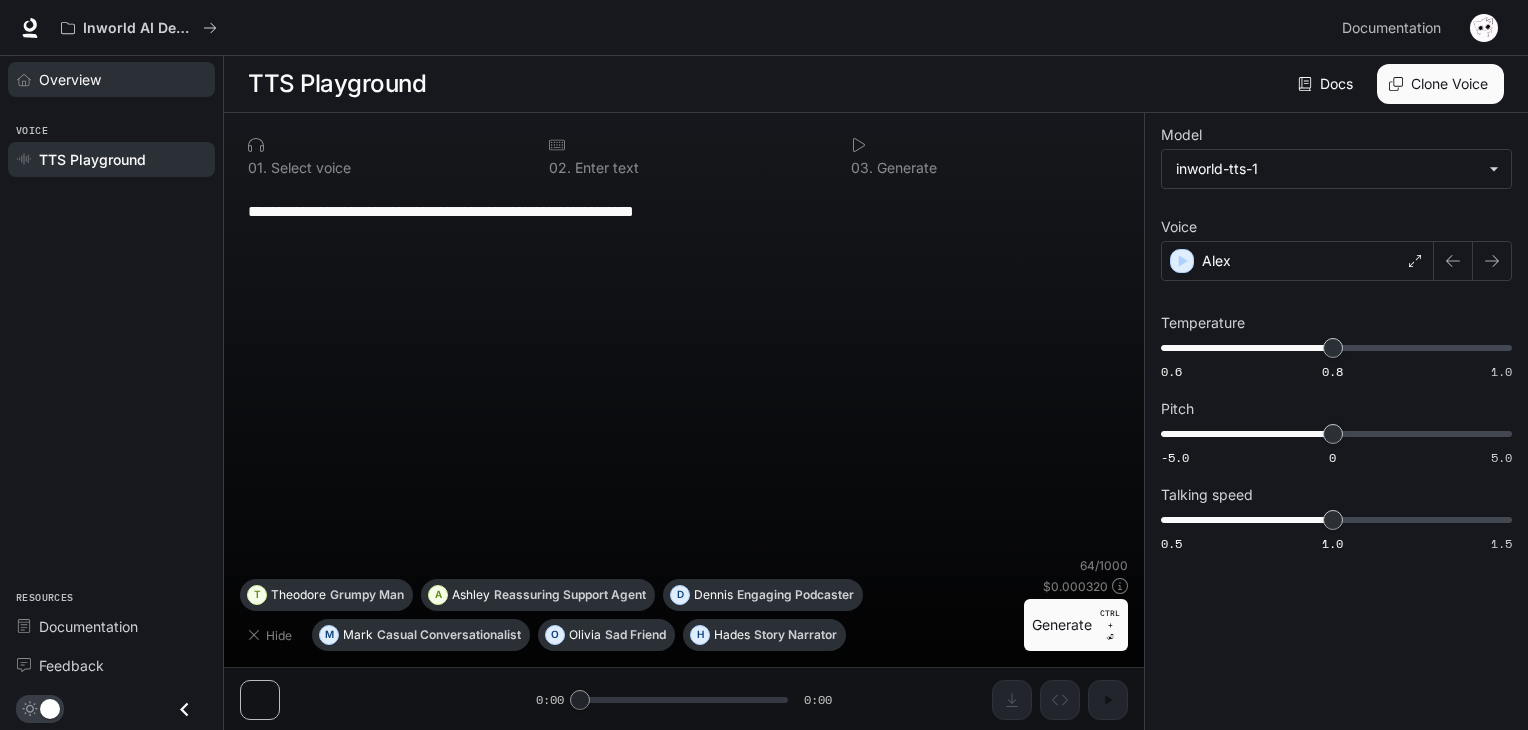 click on "Overview" at bounding box center [70, 79] 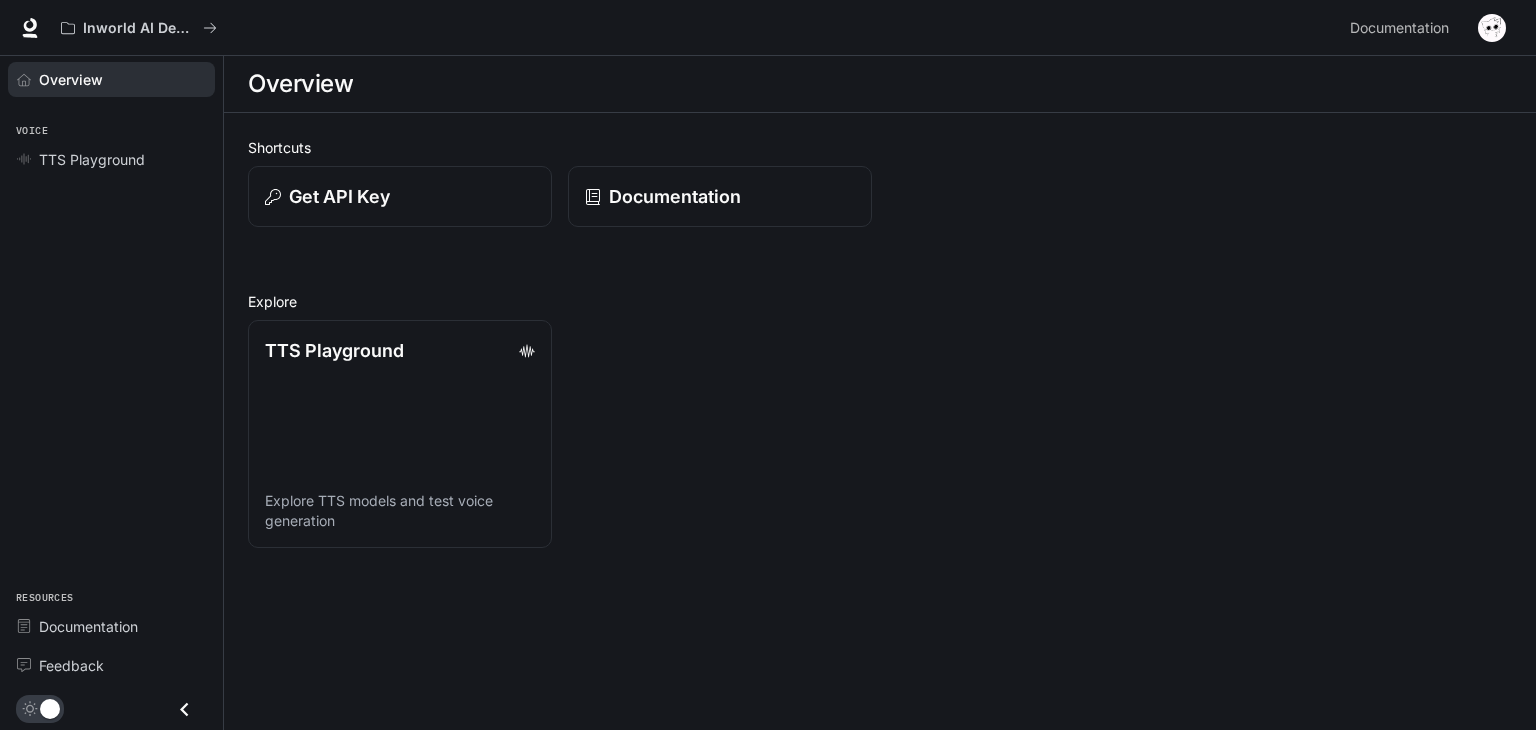 drag, startPoint x: 58, startPoint y: 220, endPoint x: 51, endPoint y: 199, distance: 22.135944 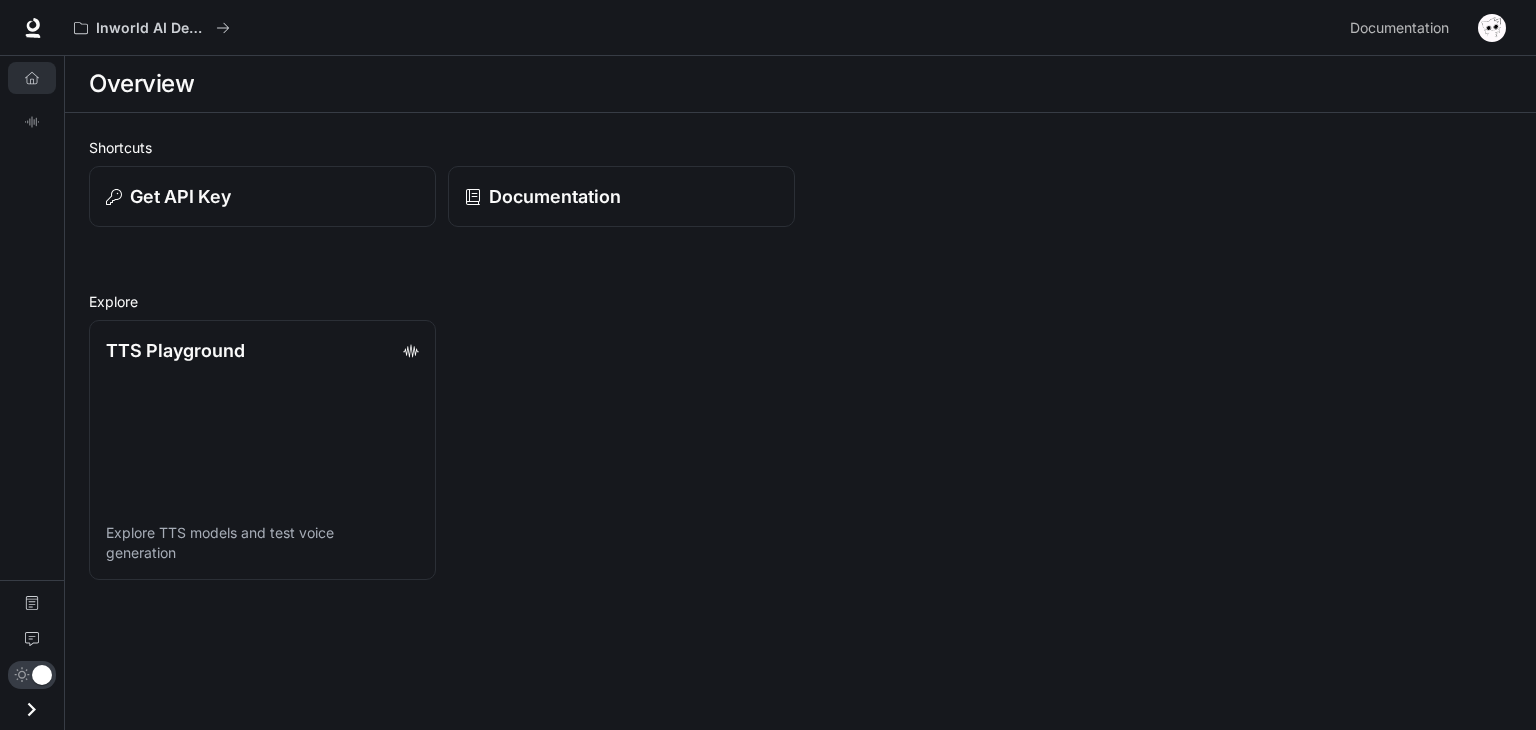 click at bounding box center (32, 78) 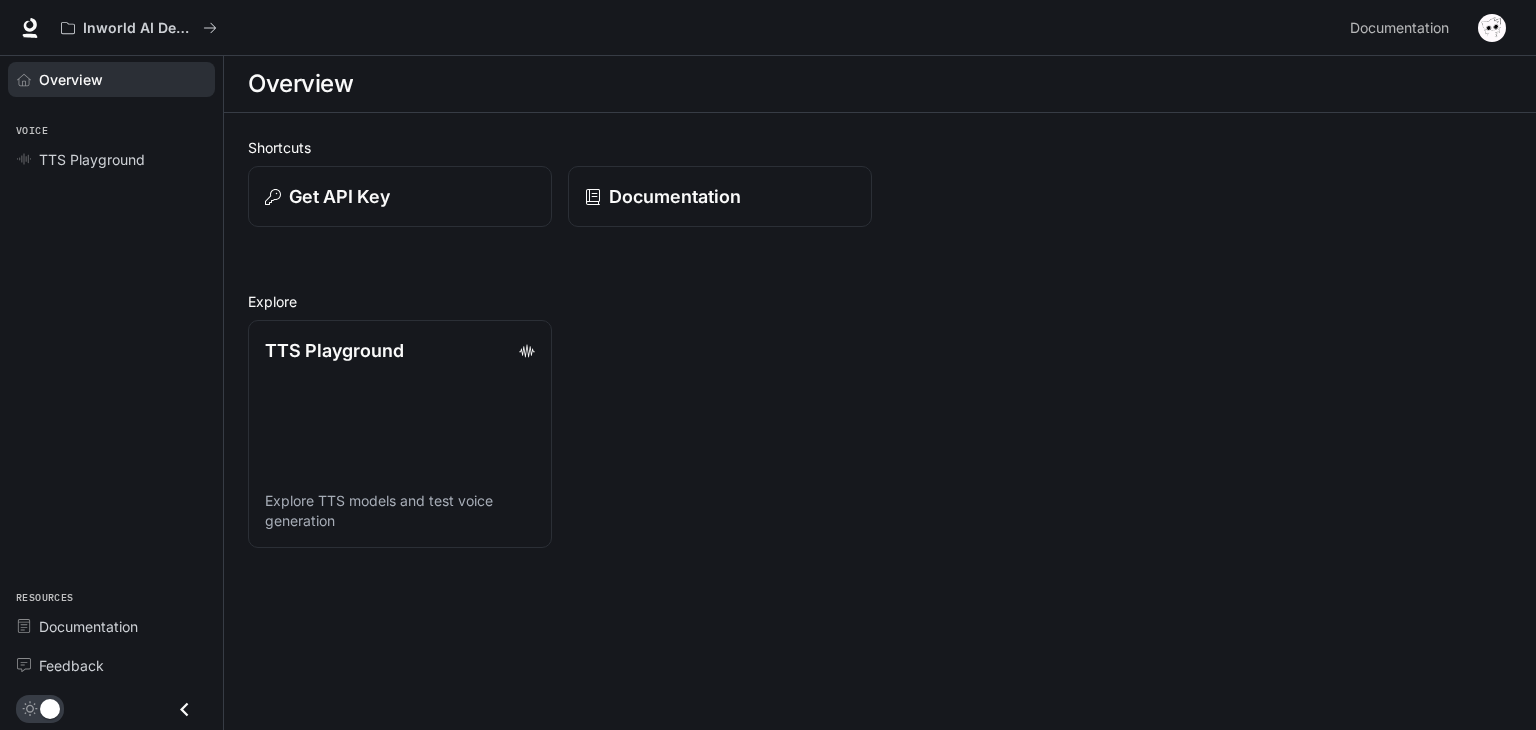 drag, startPoint x: 752, startPoint y: 328, endPoint x: 686, endPoint y: 409, distance: 104.48445 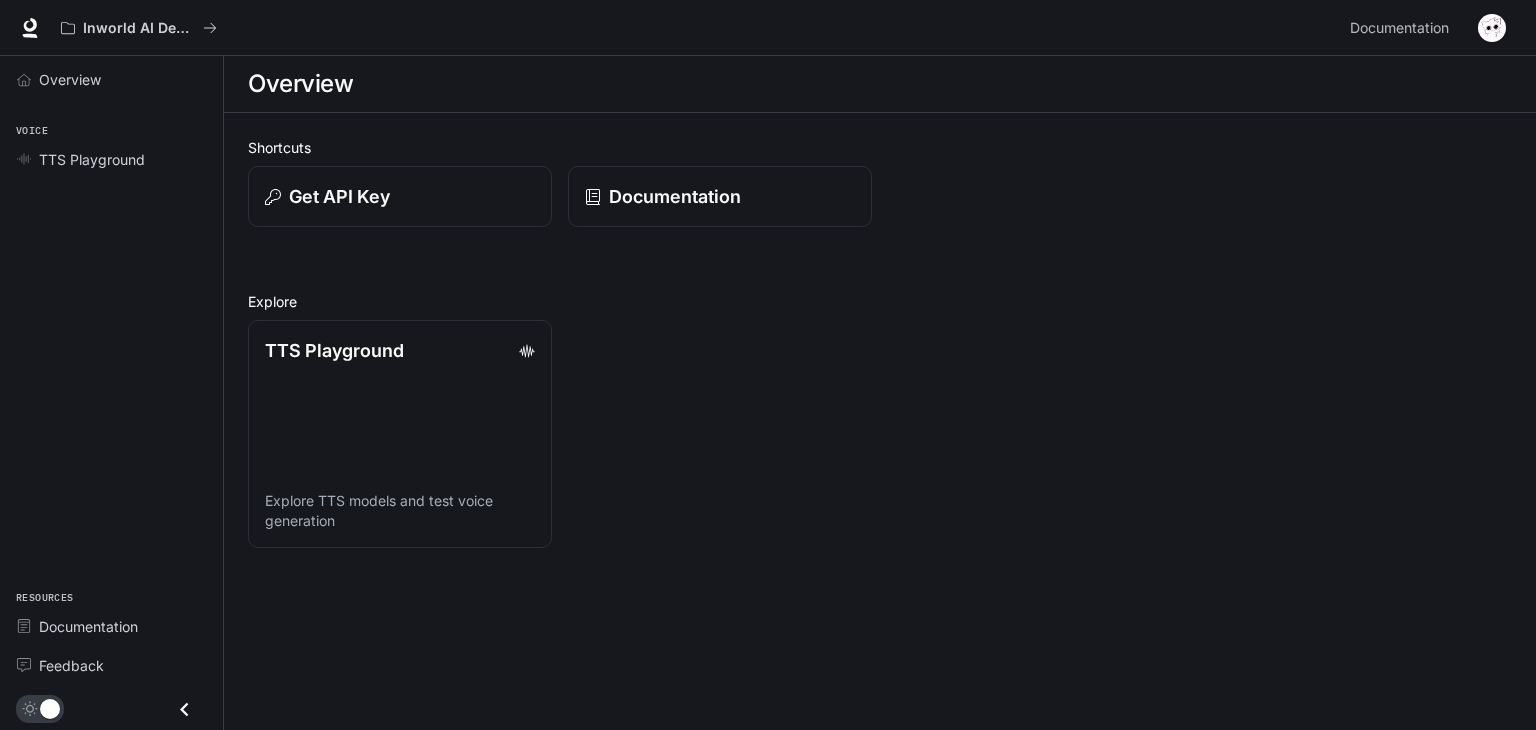 scroll, scrollTop: 0, scrollLeft: 0, axis: both 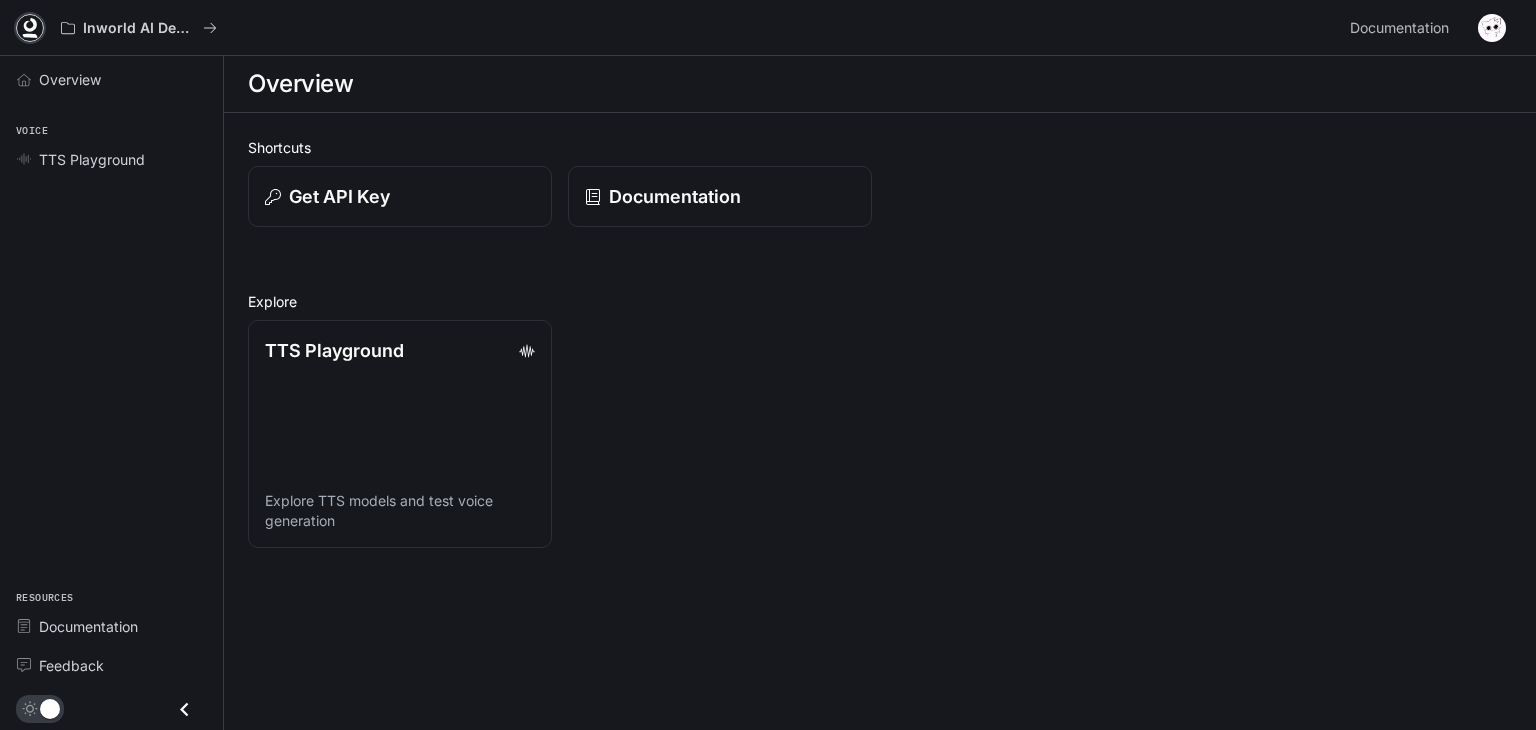 click at bounding box center [30, 28] 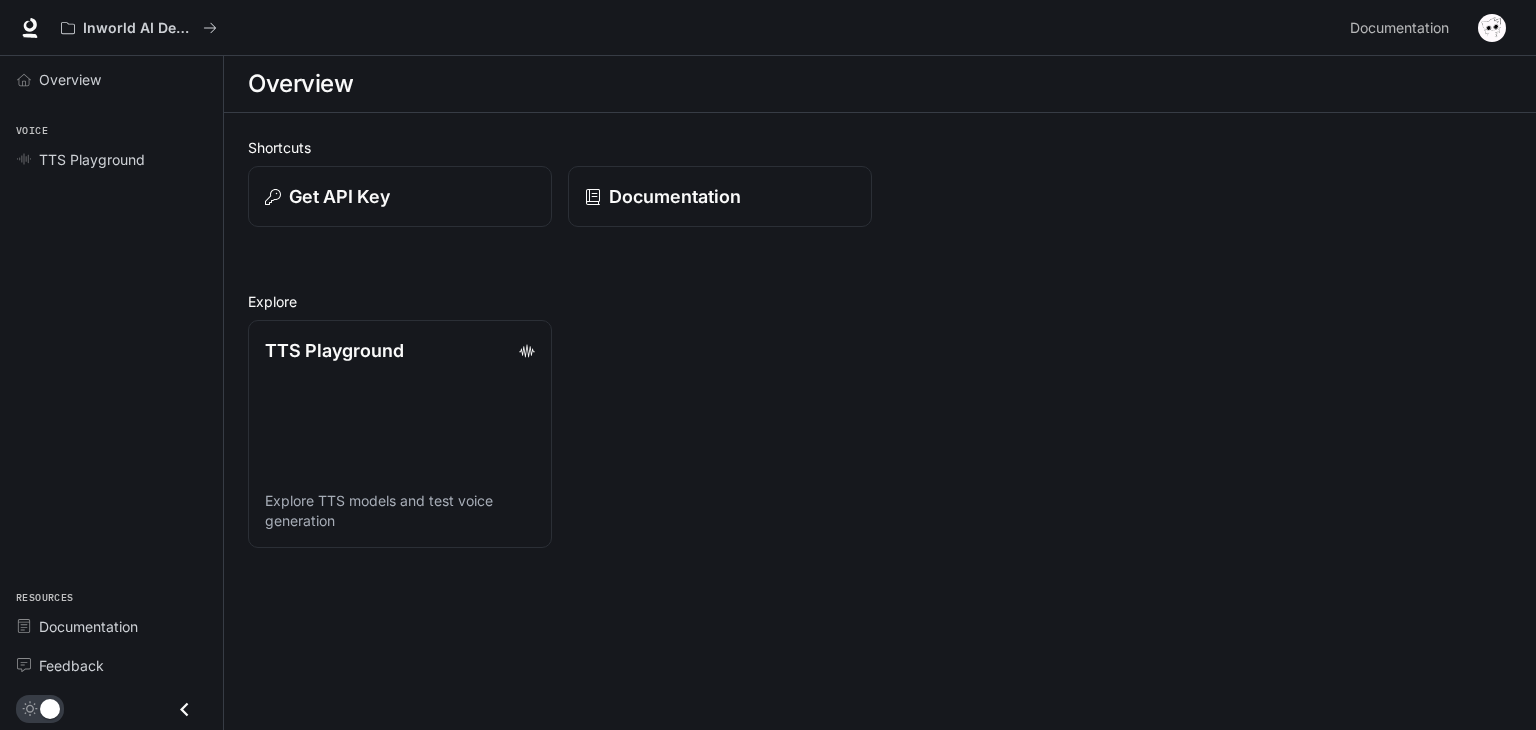 scroll, scrollTop: 0, scrollLeft: 0, axis: both 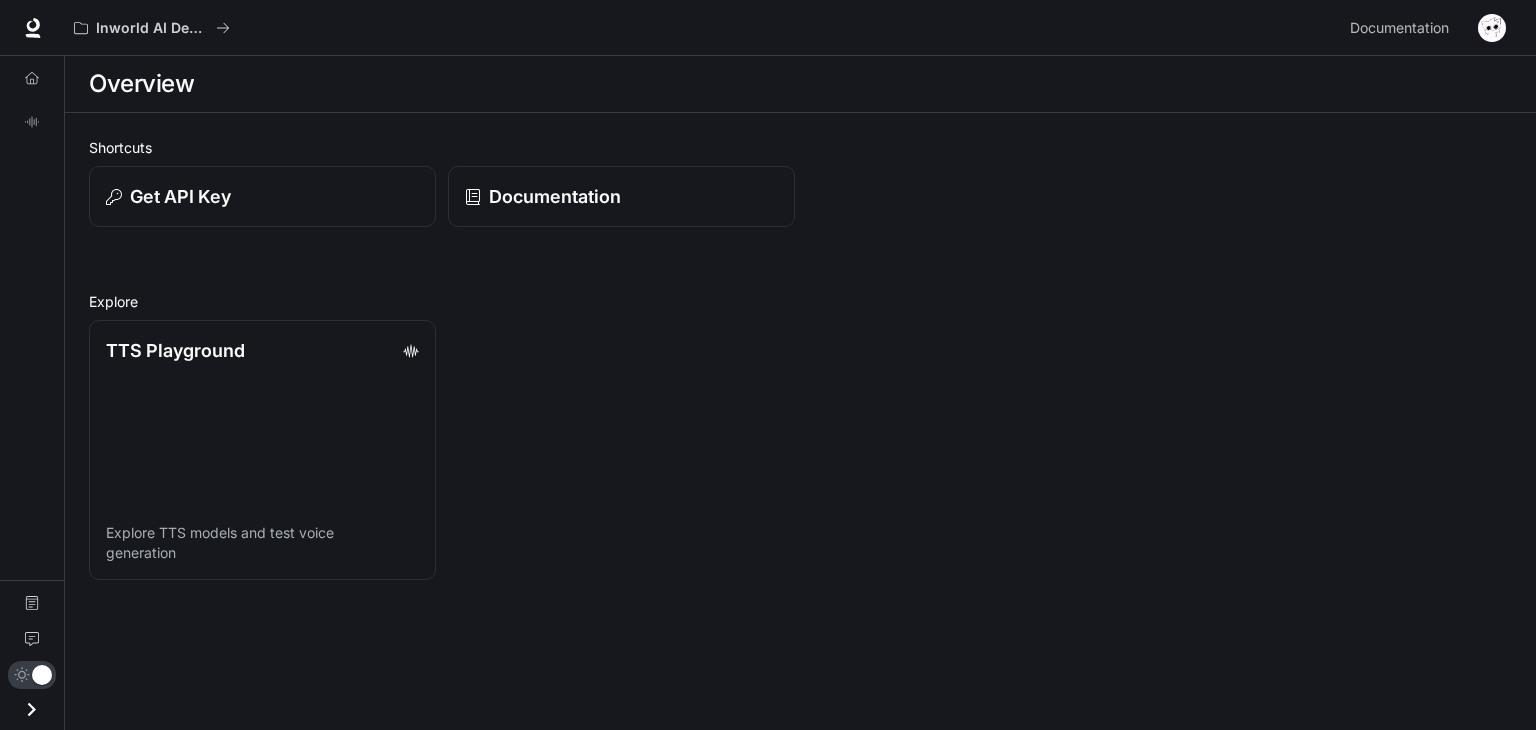 click at bounding box center (31, 709) 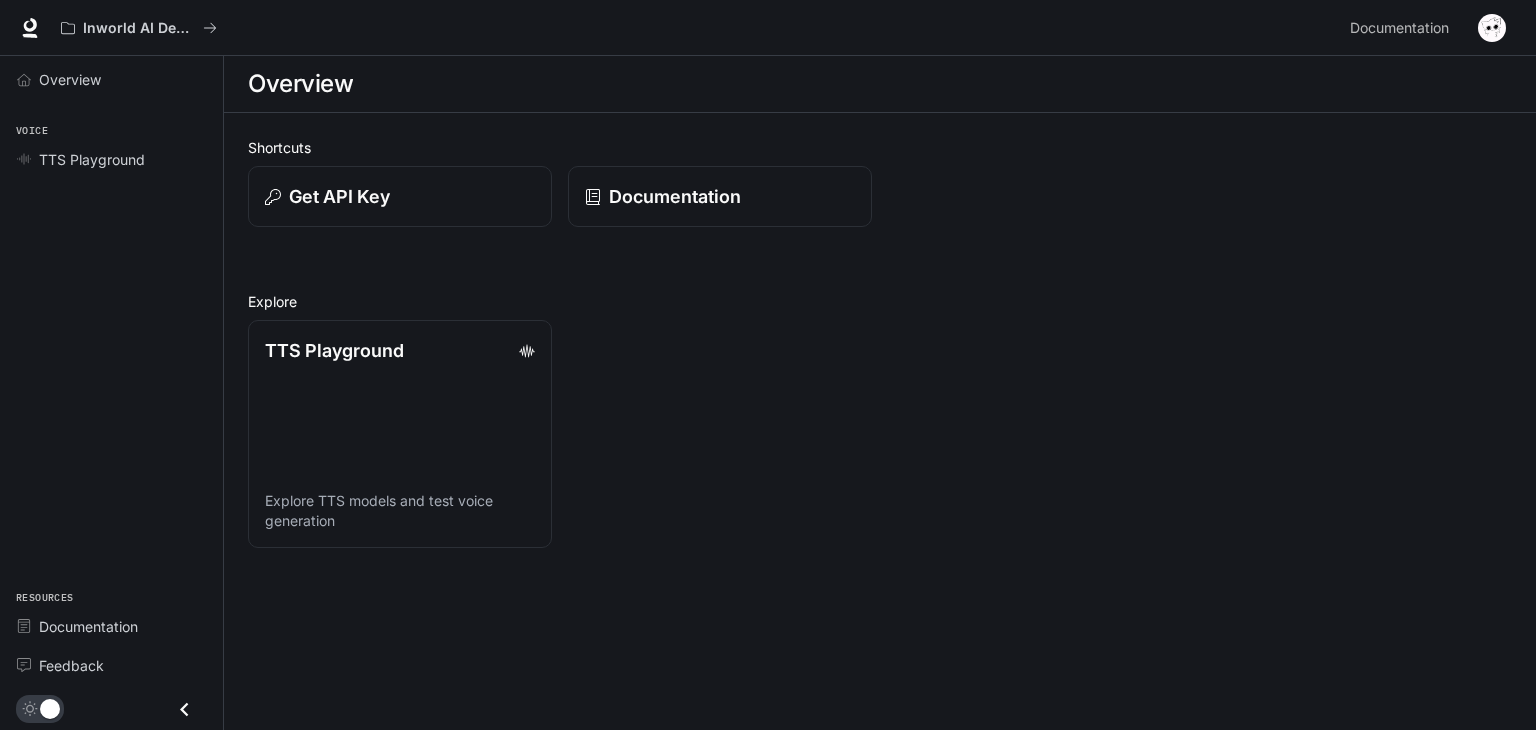 click at bounding box center (1492, 28) 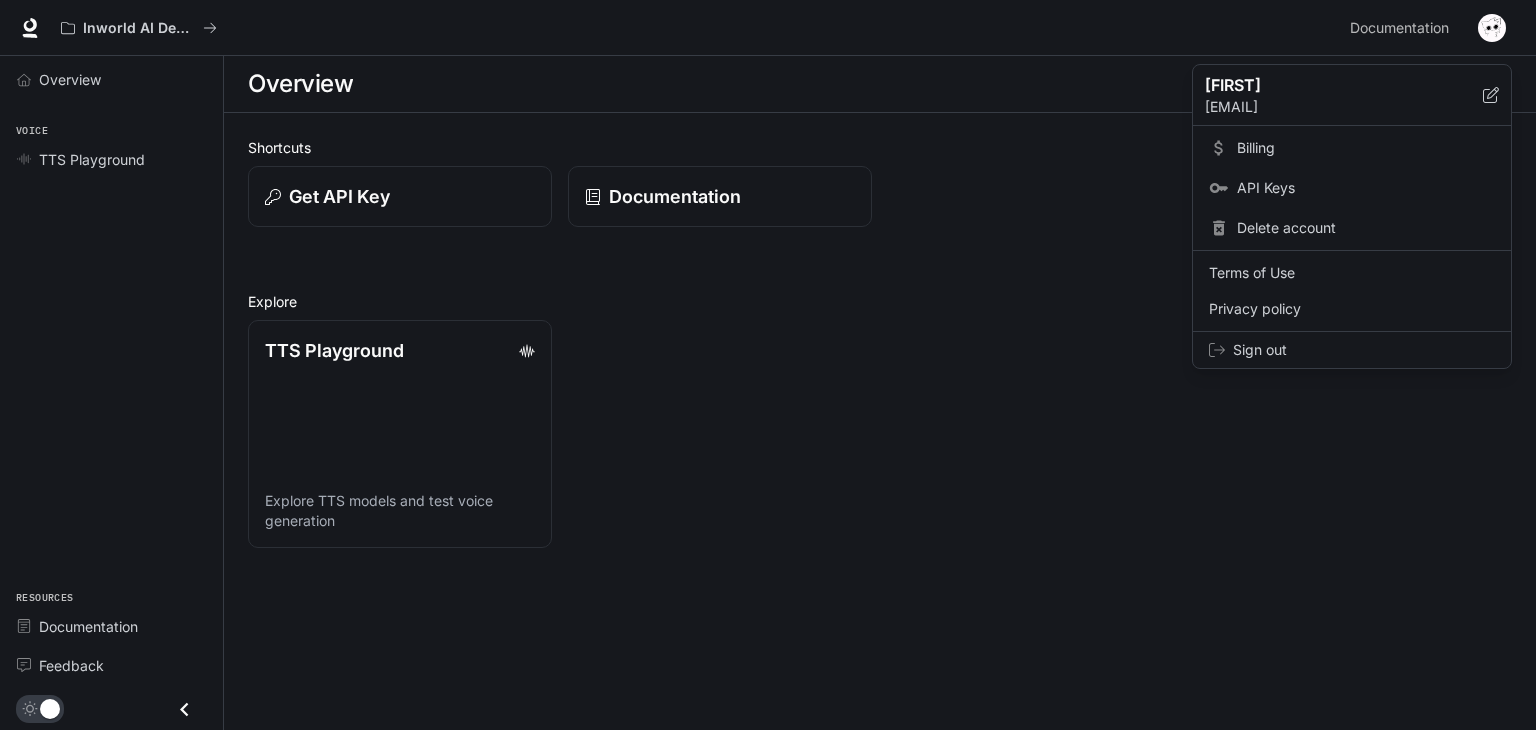 click at bounding box center (768, 365) 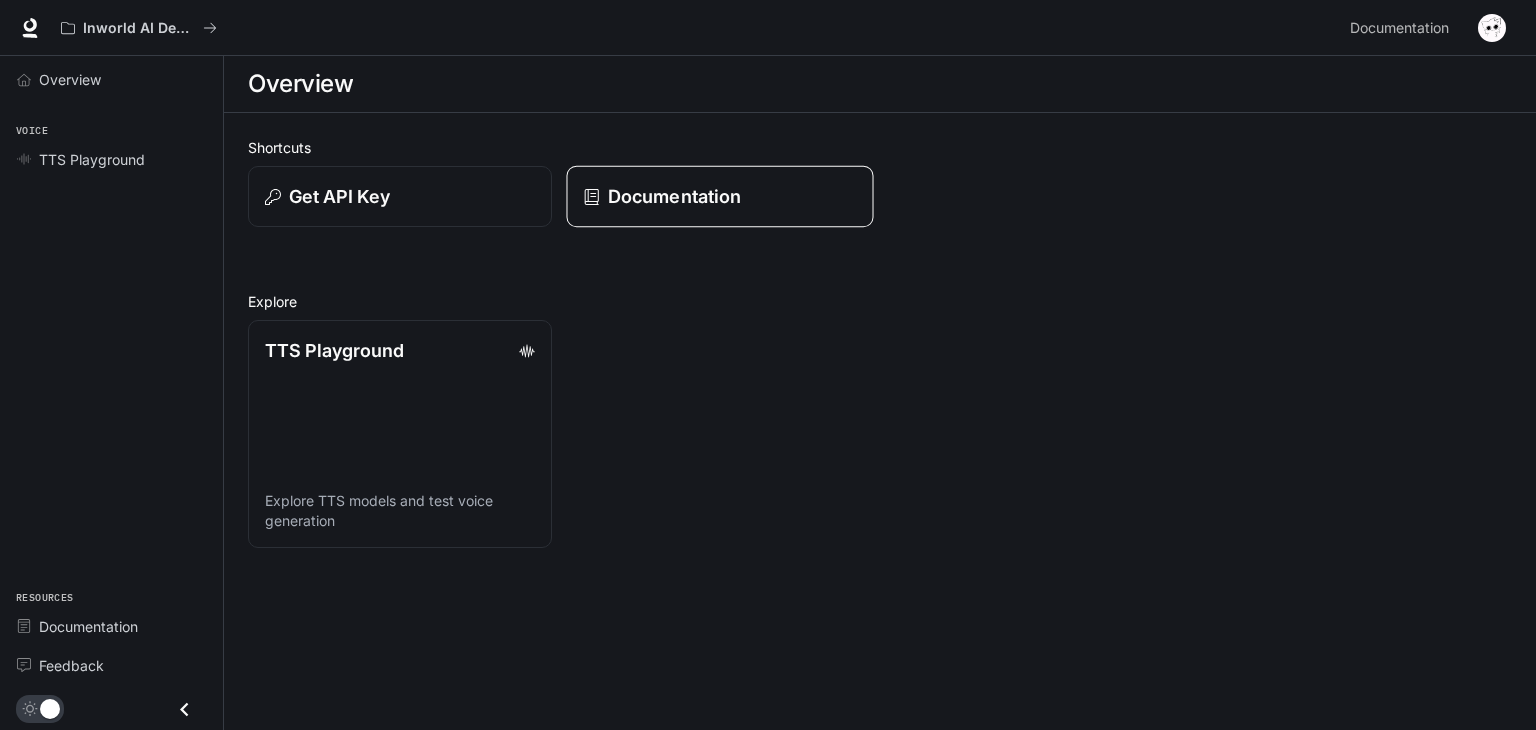 click on "Documentation" at bounding box center [674, 196] 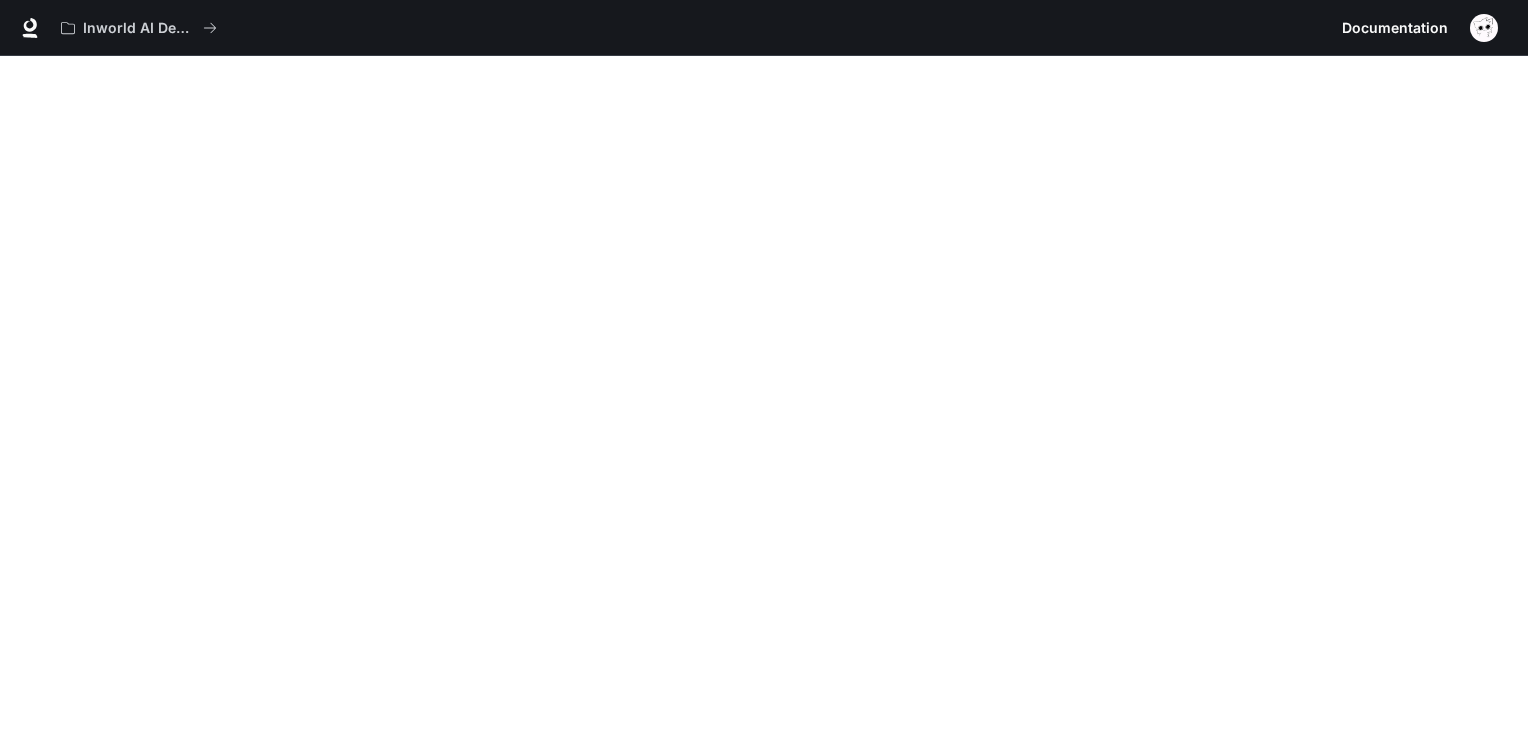 click at bounding box center [1484, 28] 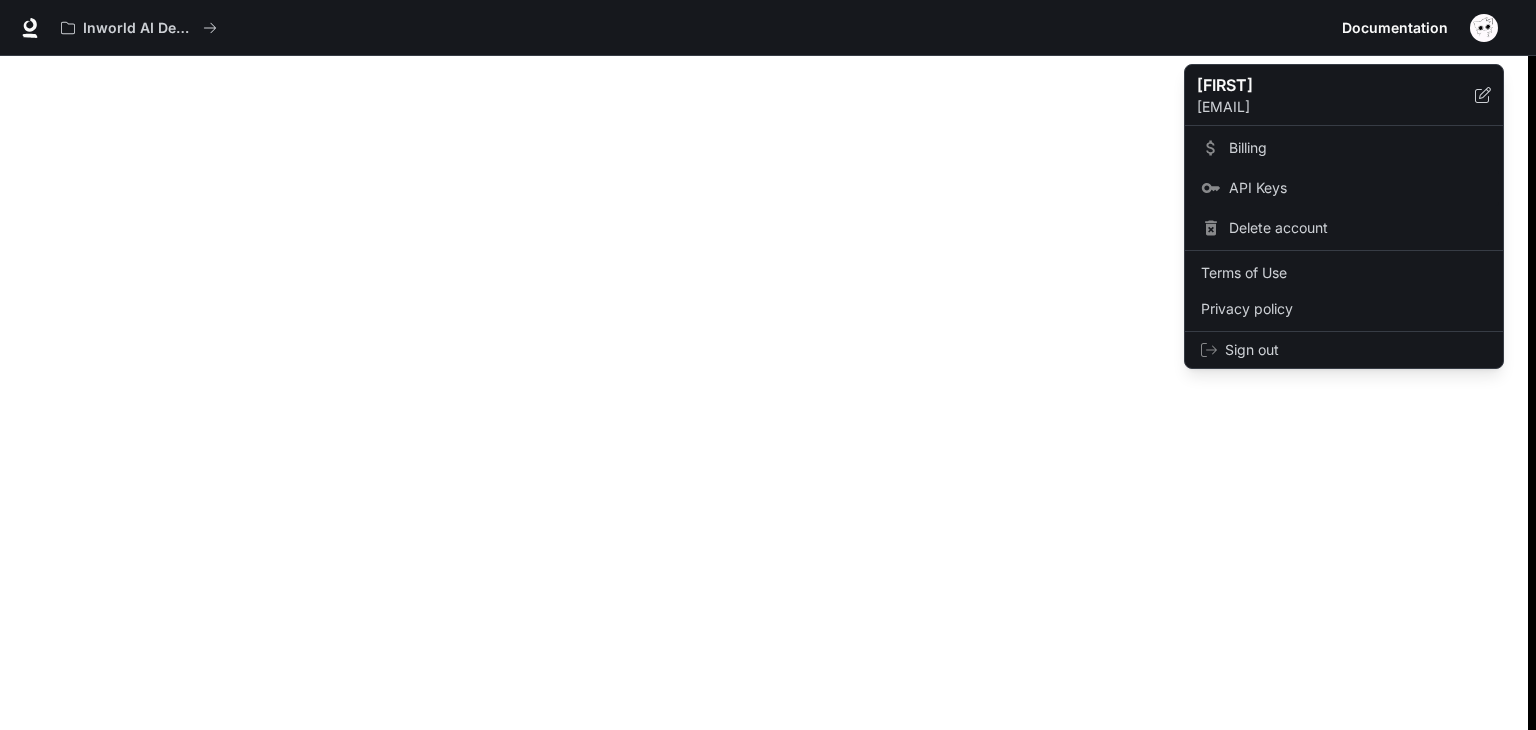 click on "API Keys" at bounding box center [1344, 188] 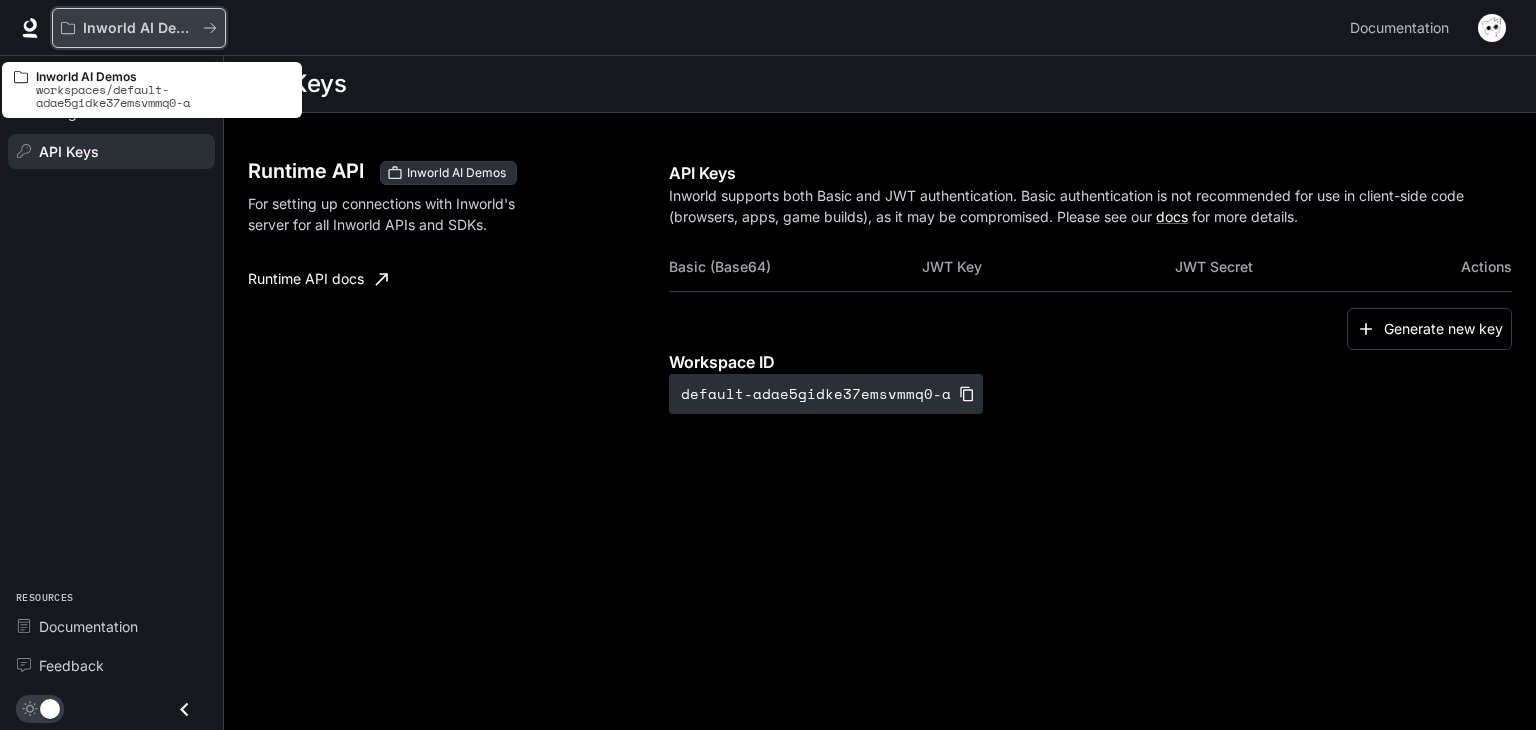 click on "Inworld AI Demos" at bounding box center (139, 28) 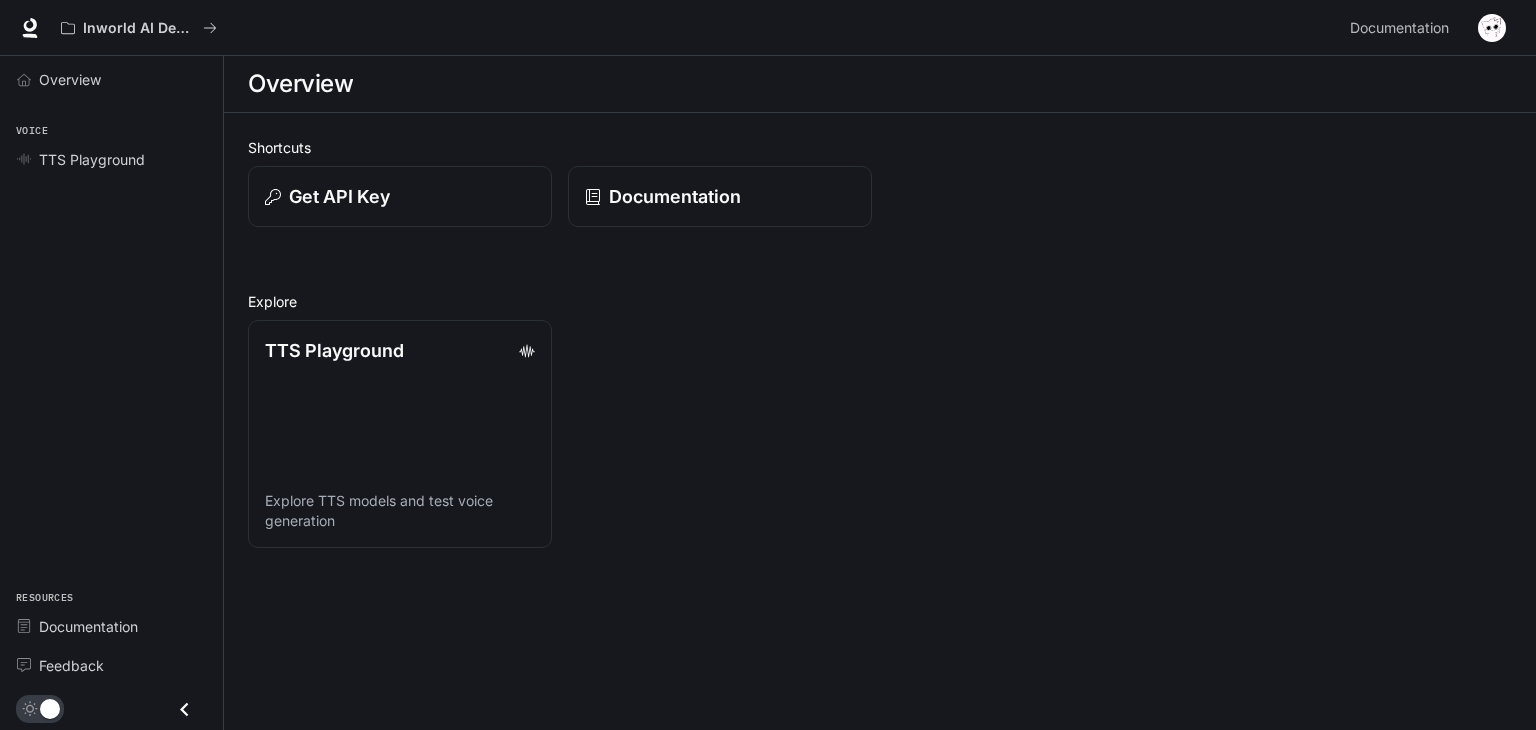 click on "Shortcuts Get API Key Documentation Explore TTS Playground Explore TTS models and test voice generation" at bounding box center [880, 342] 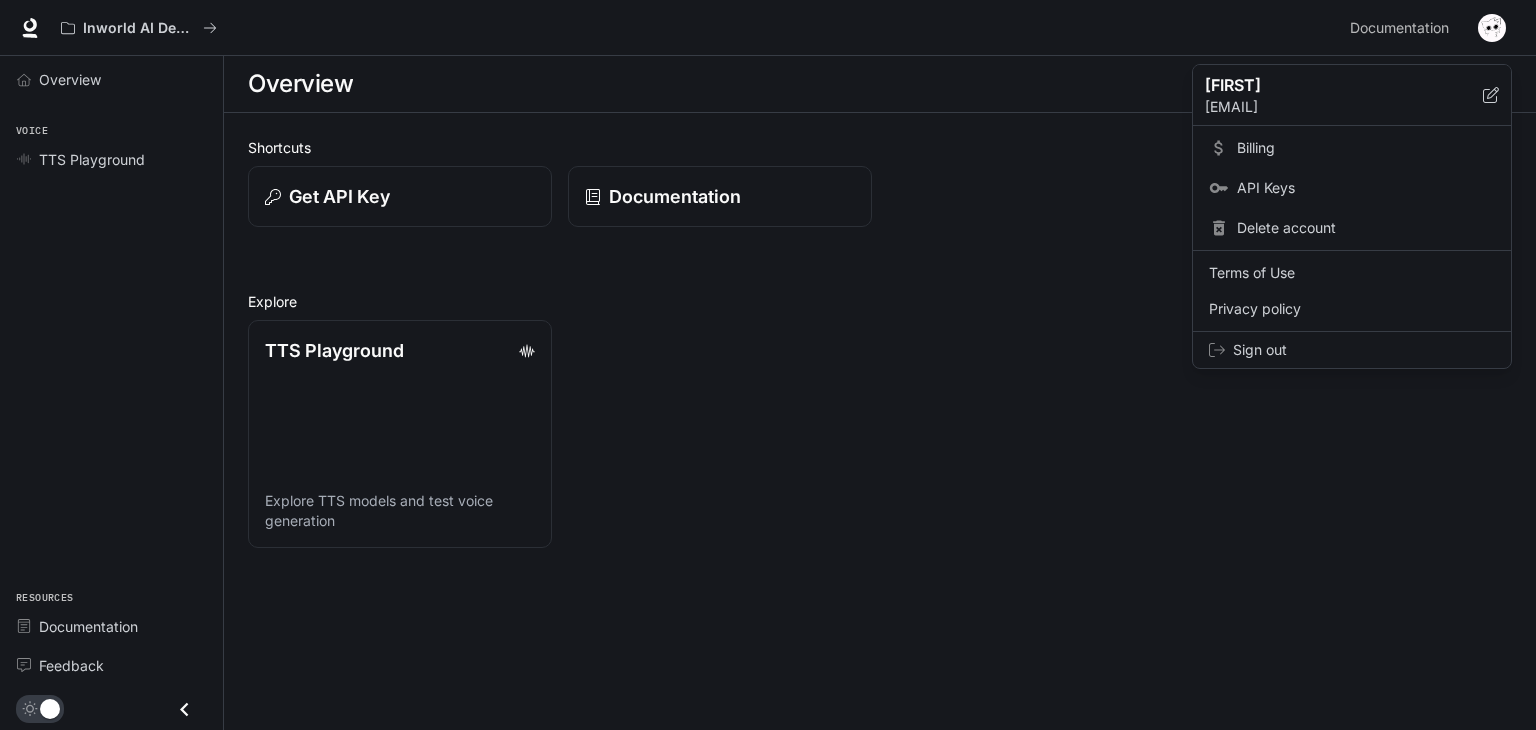 click on "[EMAIL]" at bounding box center [1344, 107] 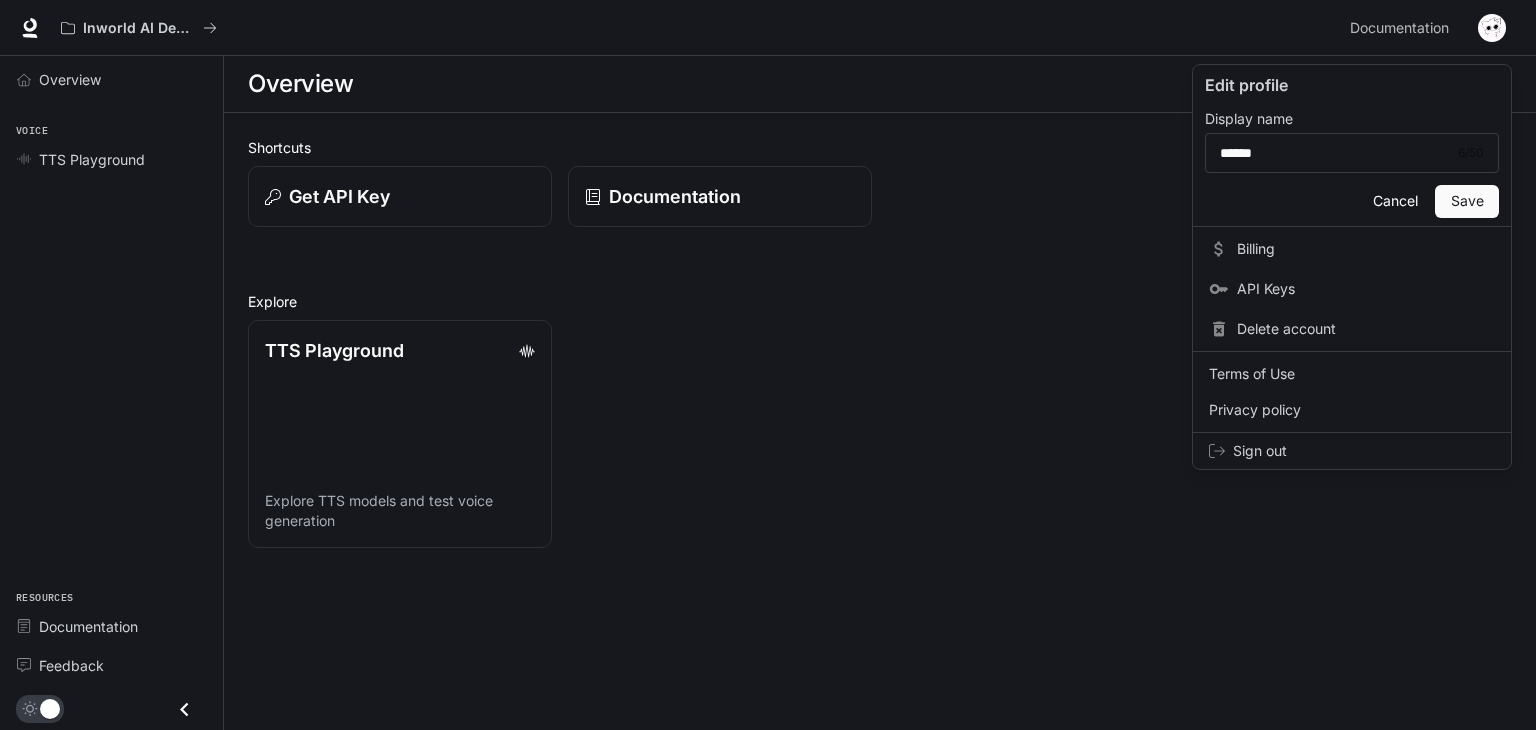 click on "Cancel" at bounding box center [1395, 201] 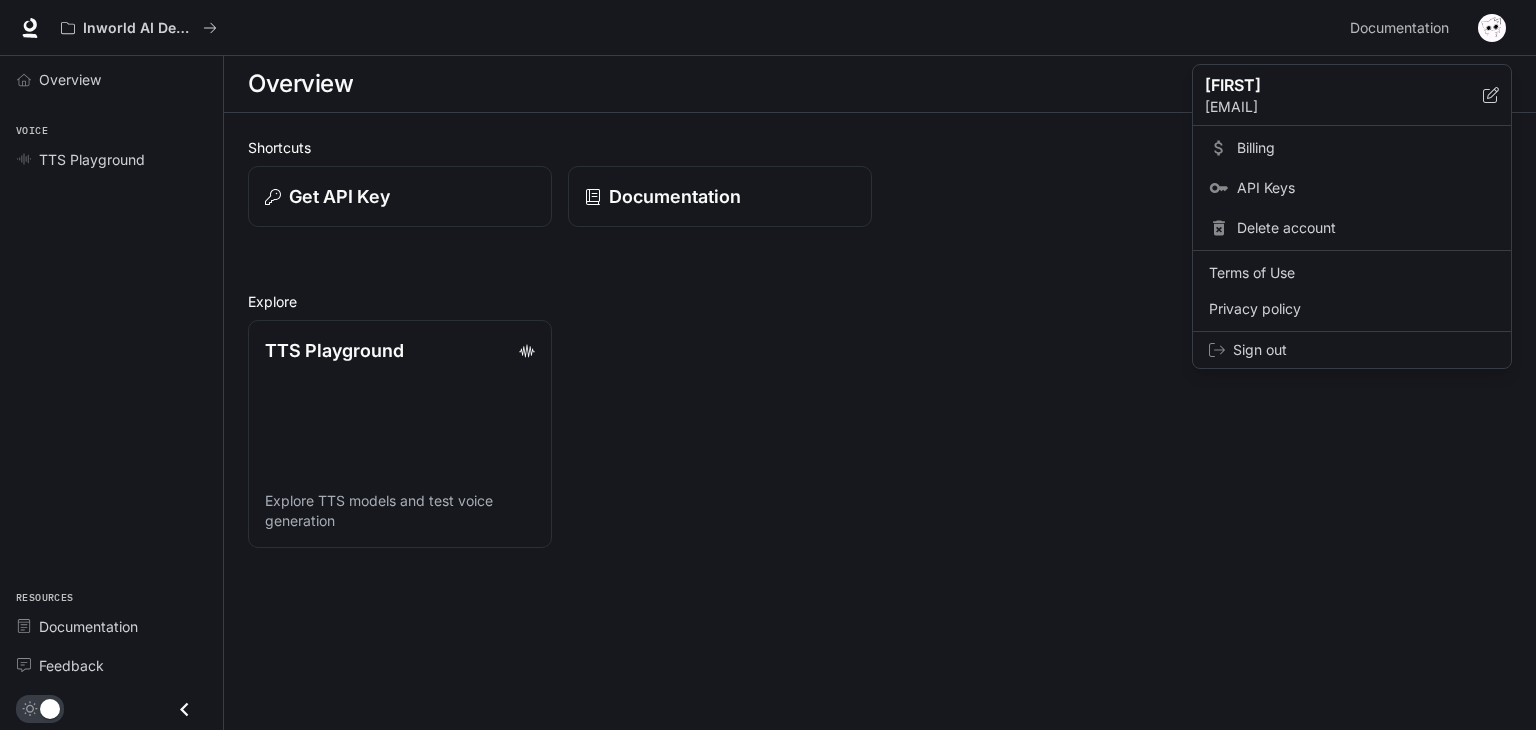 drag, startPoint x: 1096, startPoint y: 308, endPoint x: 1196, endPoint y: 686, distance: 391.00385 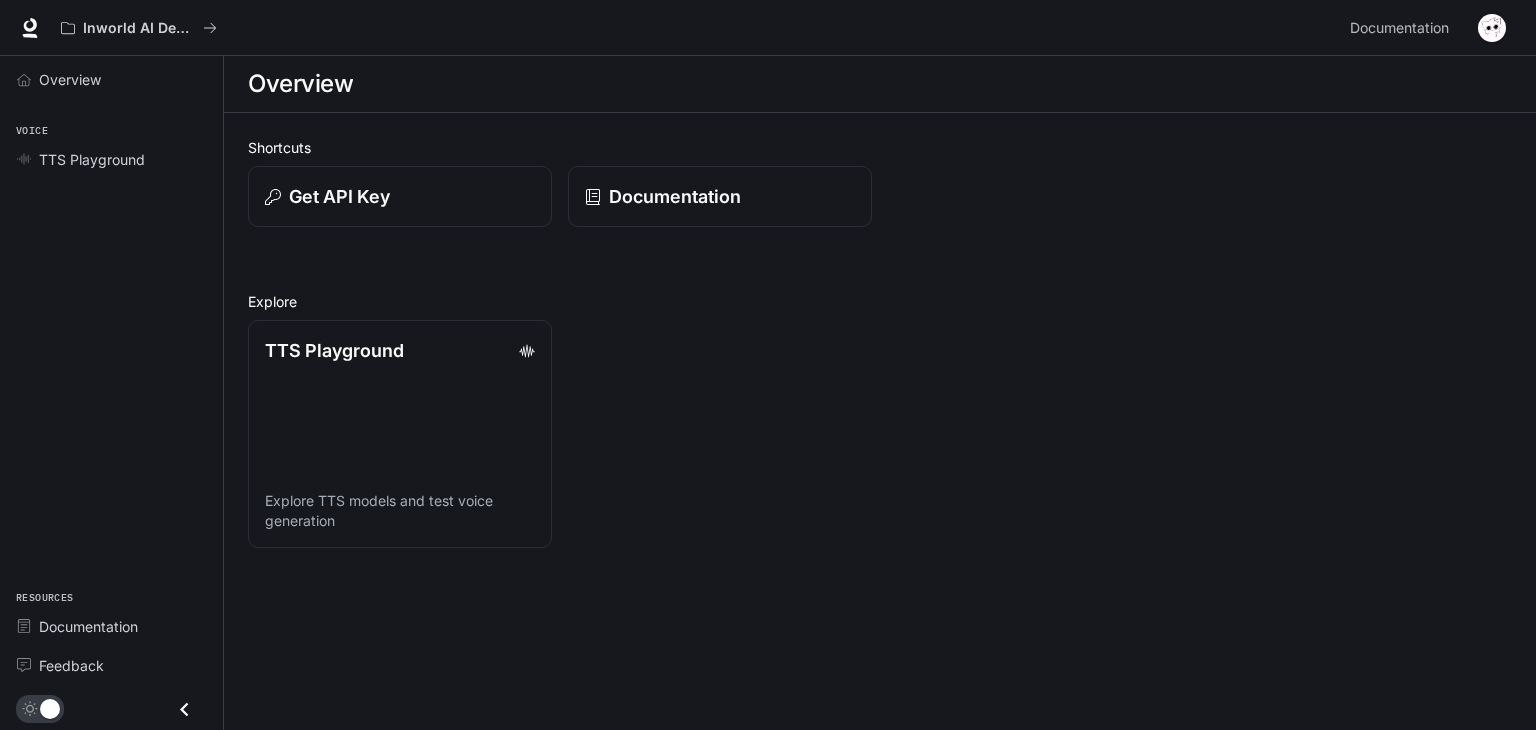 scroll, scrollTop: 0, scrollLeft: 0, axis: both 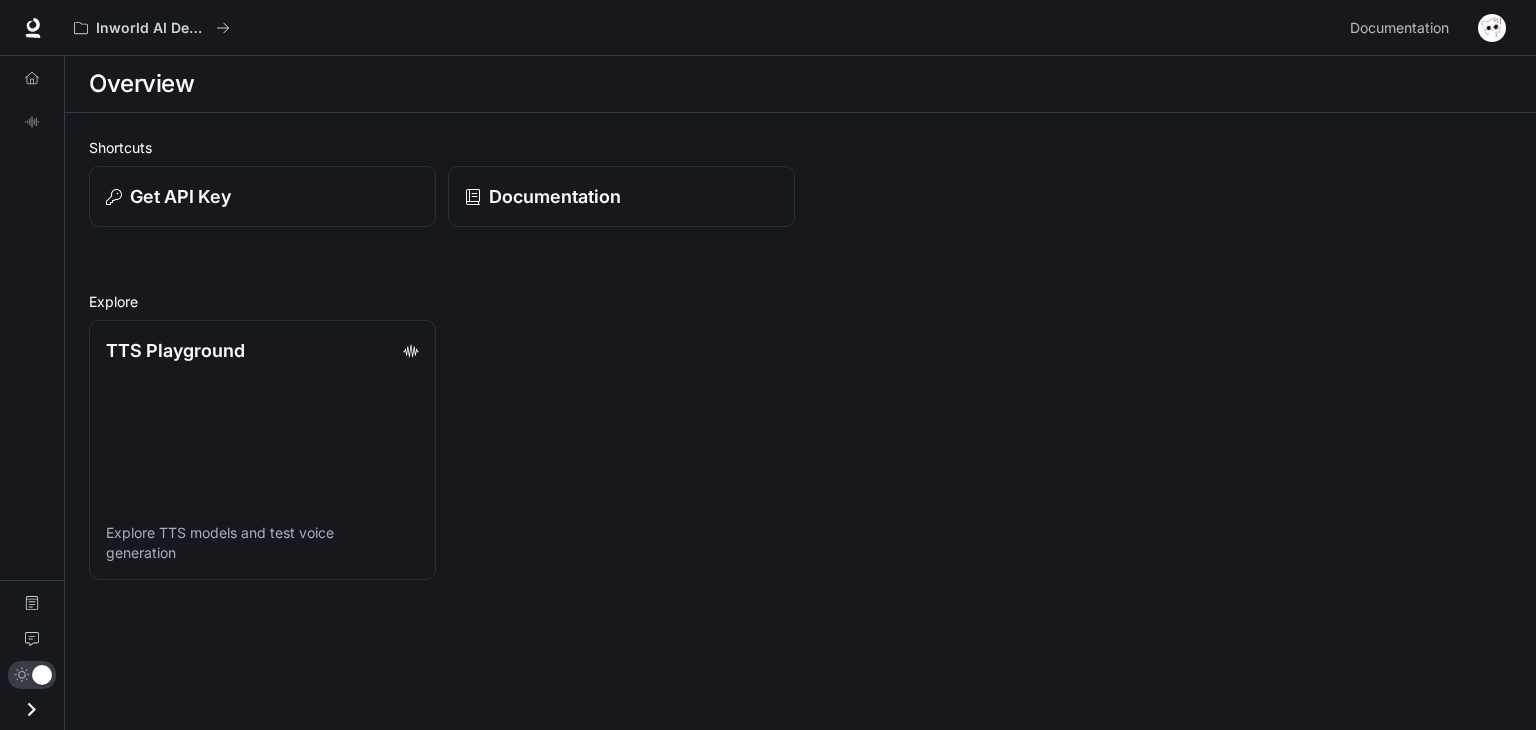 click at bounding box center [31, 709] 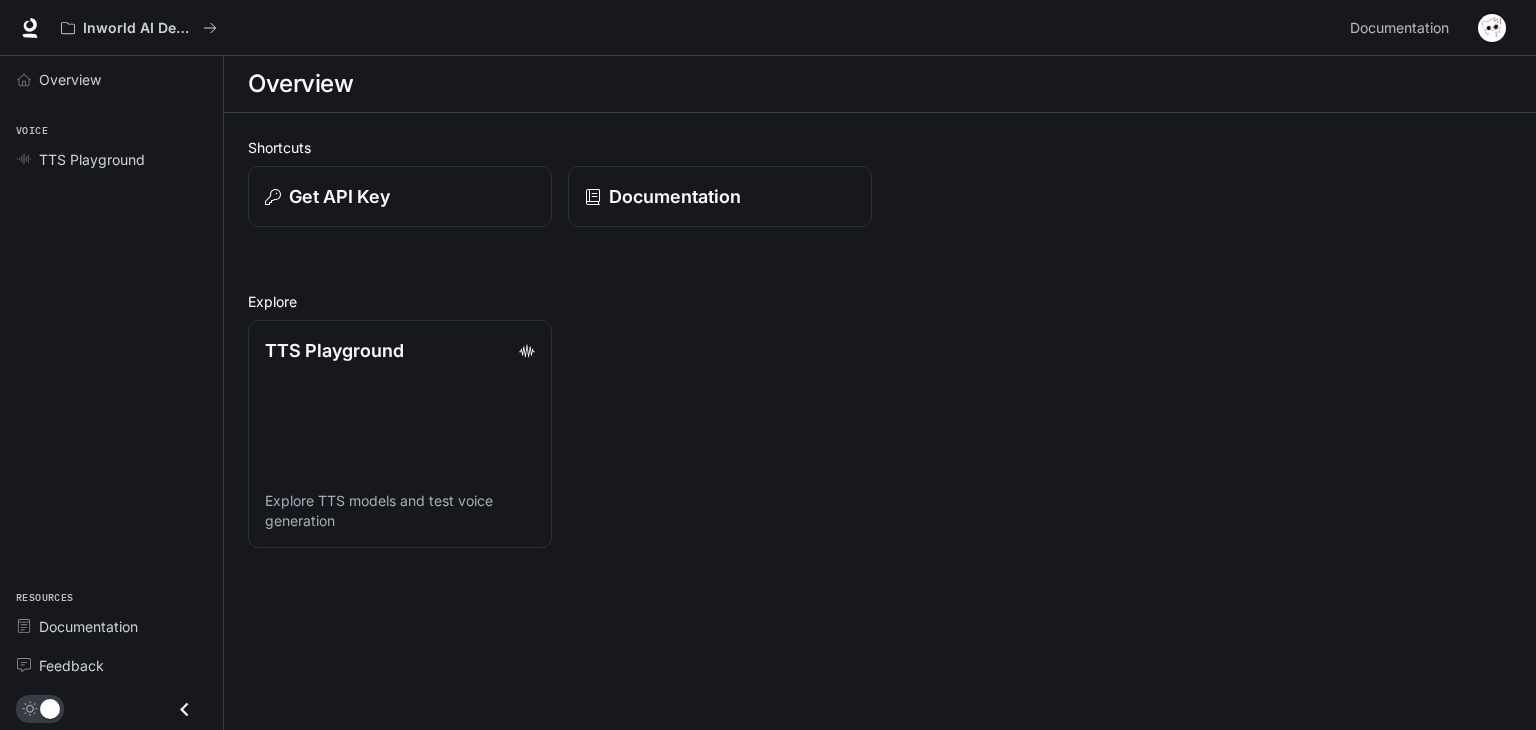 scroll, scrollTop: 0, scrollLeft: 0, axis: both 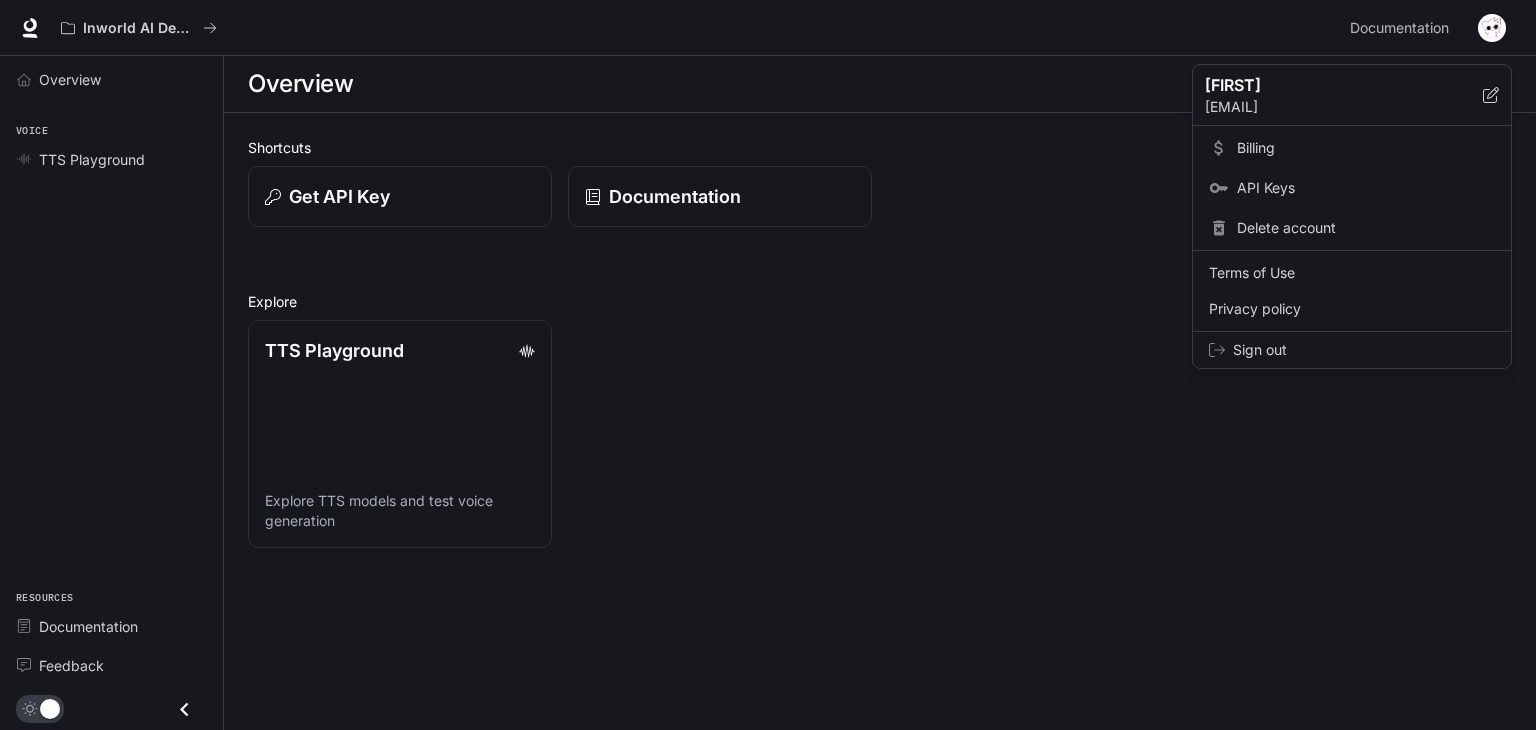 click at bounding box center (768, 365) 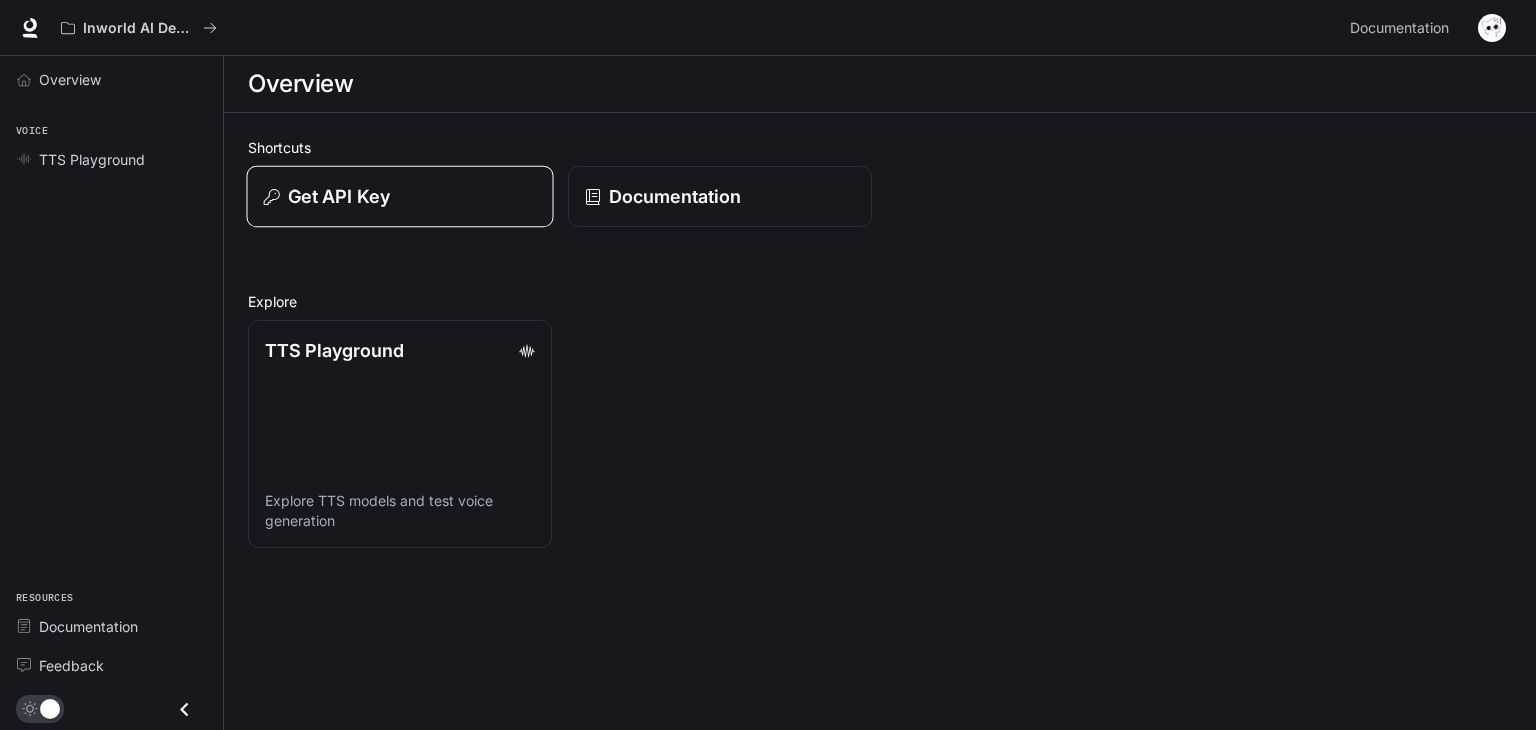 click on "Get API Key" at bounding box center [399, 197] 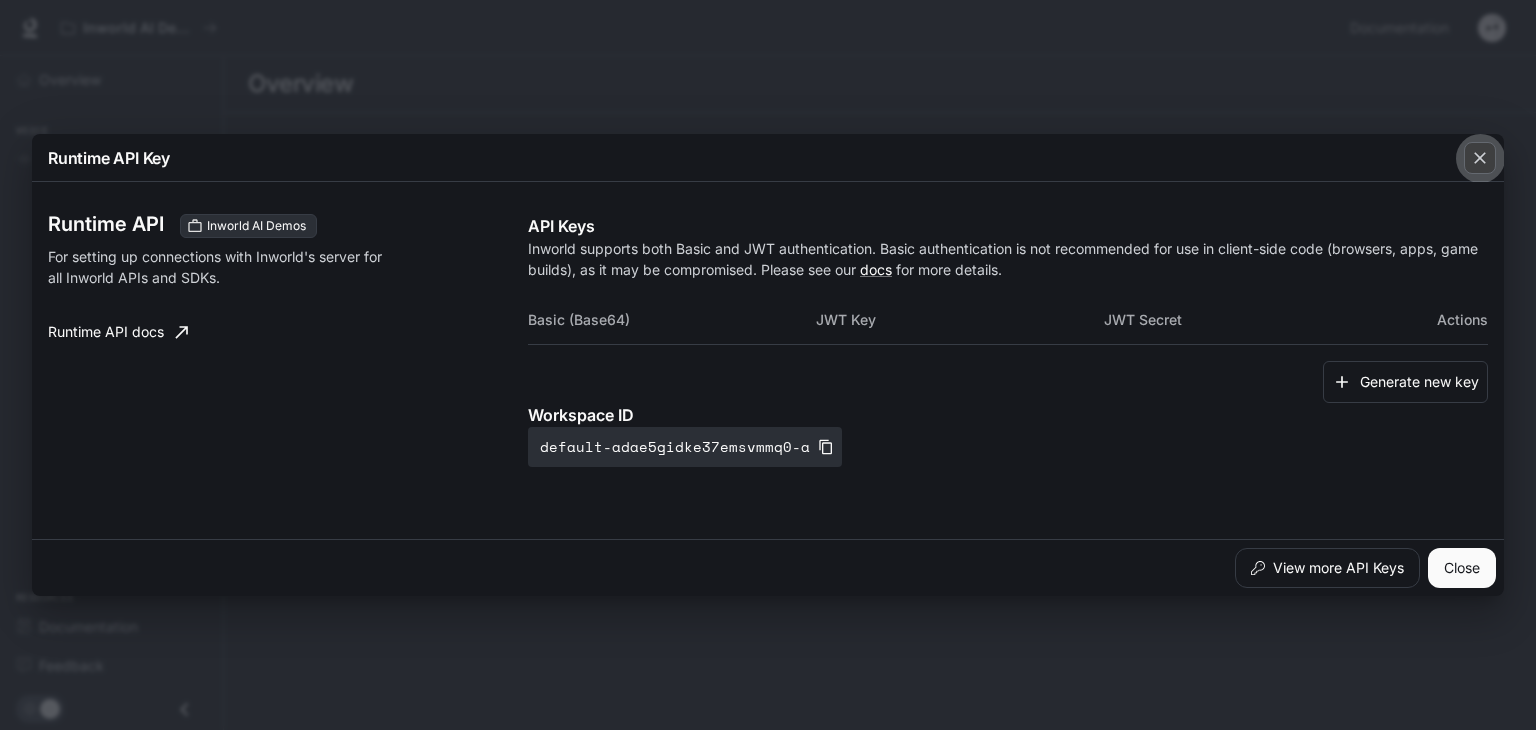 click at bounding box center (1480, 158) 